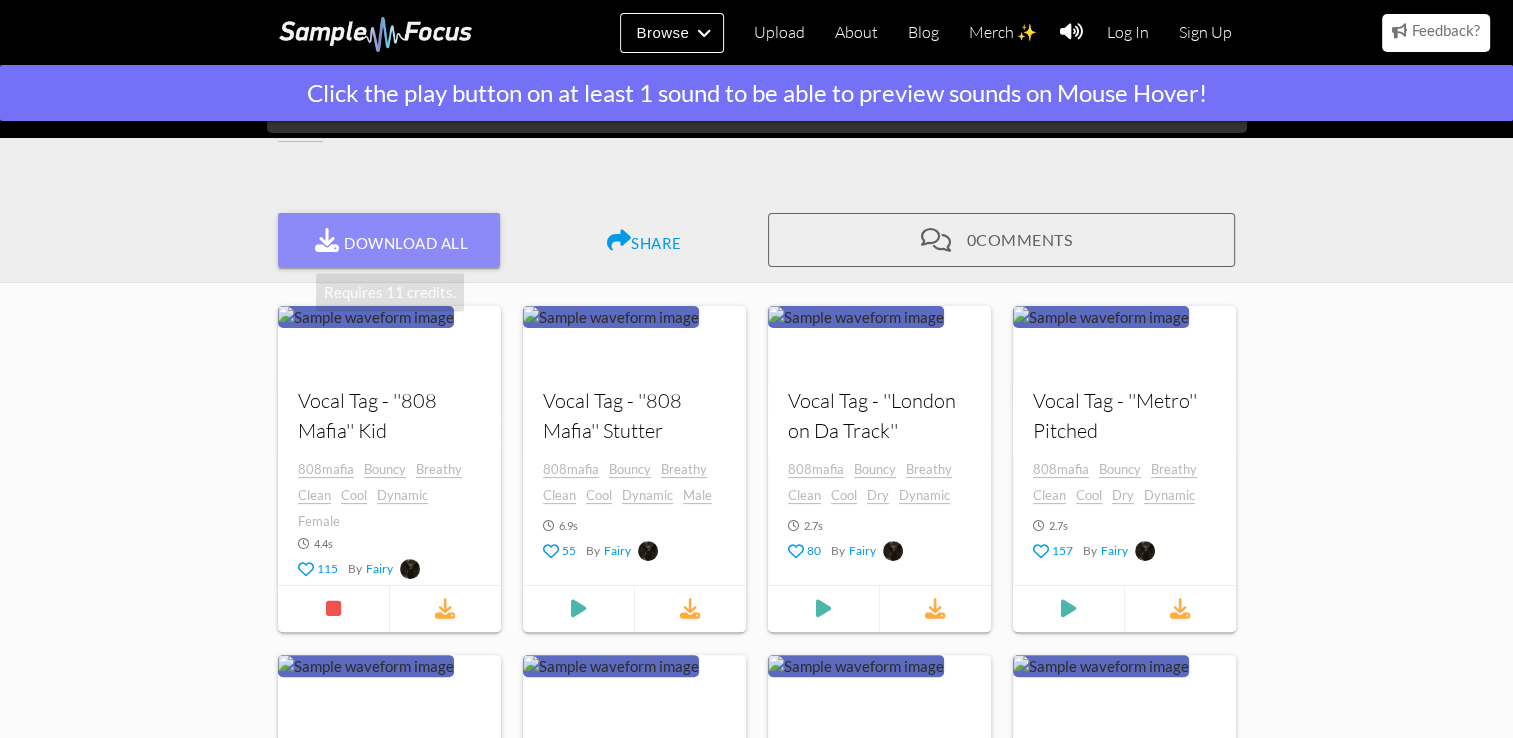 scroll, scrollTop: 332, scrollLeft: 0, axis: vertical 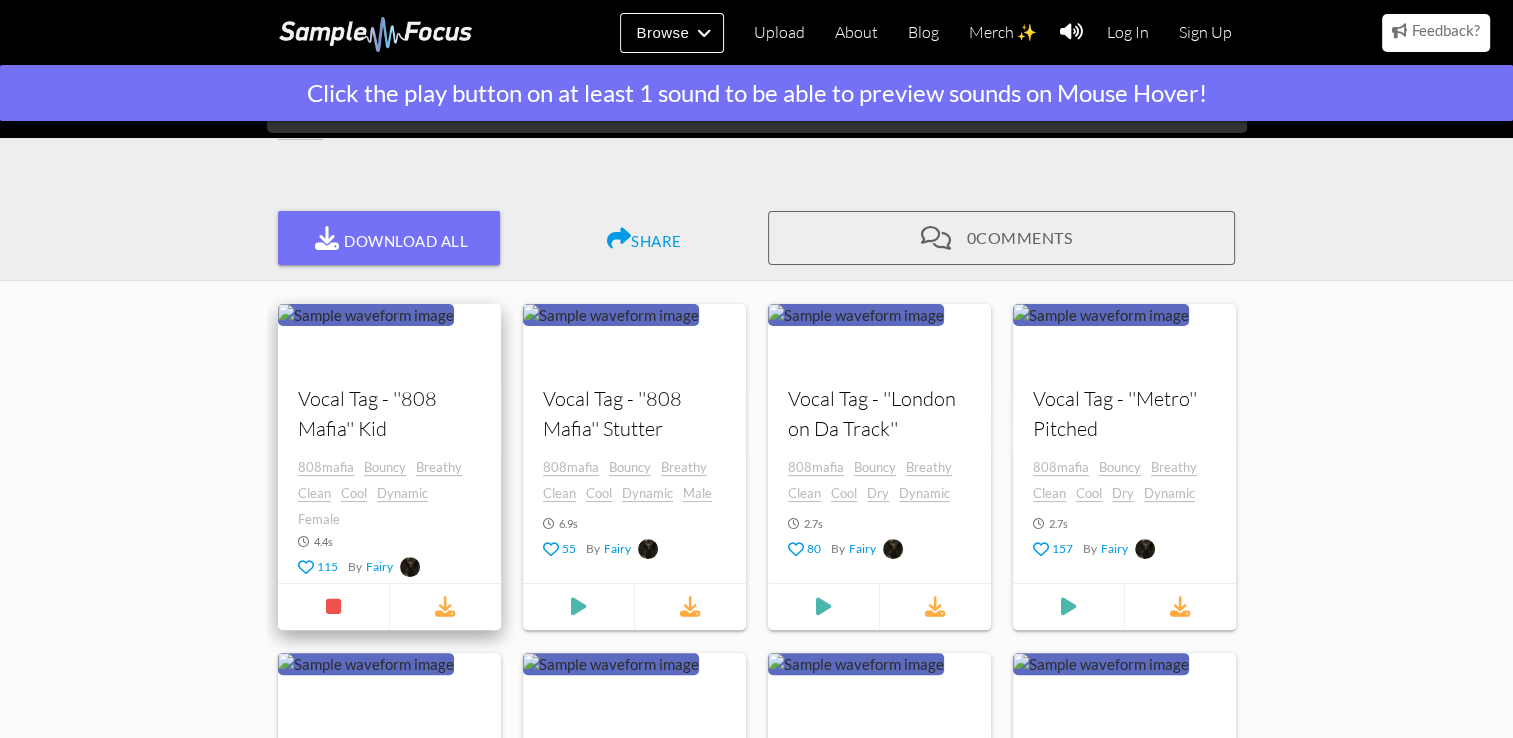click on "Vocal Tag - ''808 Mafia'' Kid" at bounding box center [389, 414] 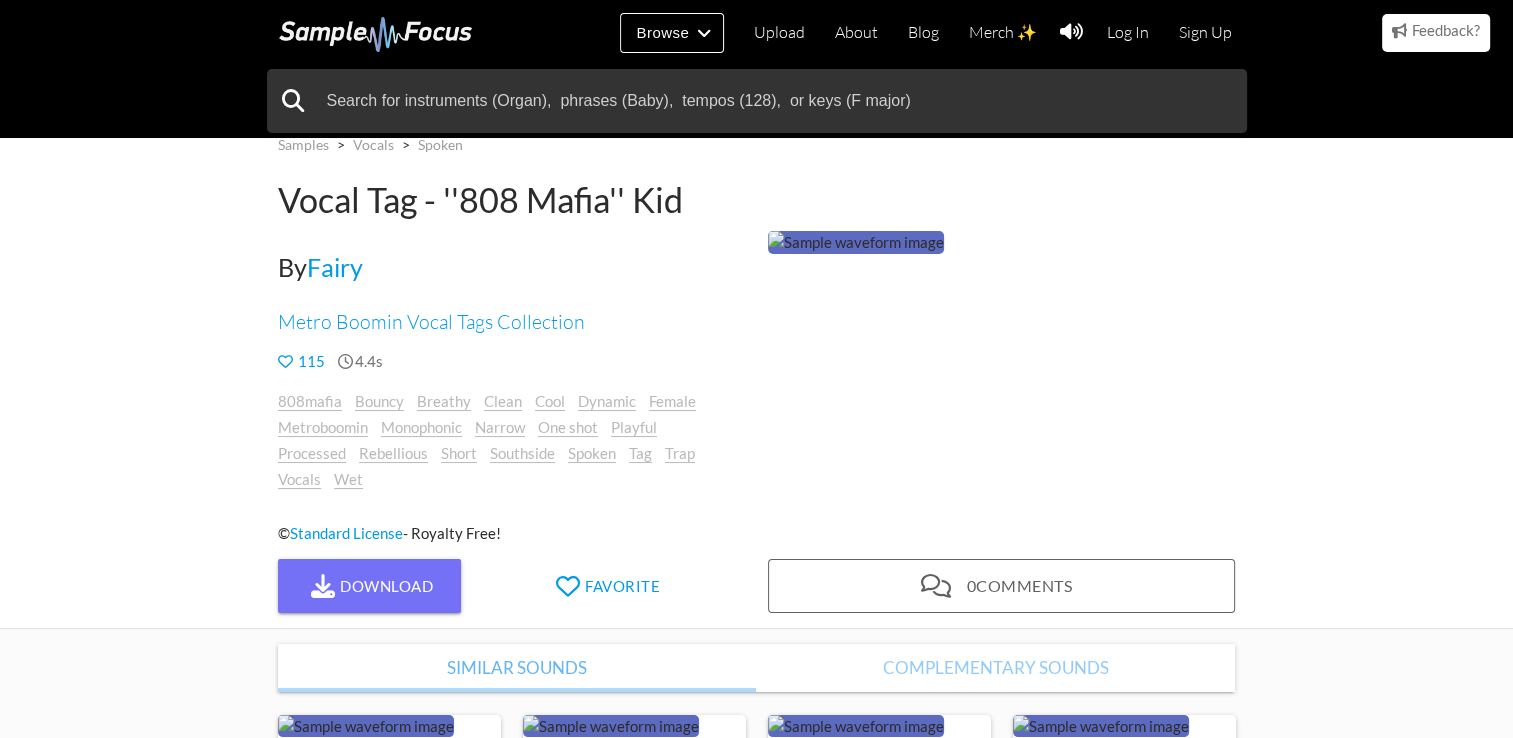 scroll, scrollTop: 28, scrollLeft: 0, axis: vertical 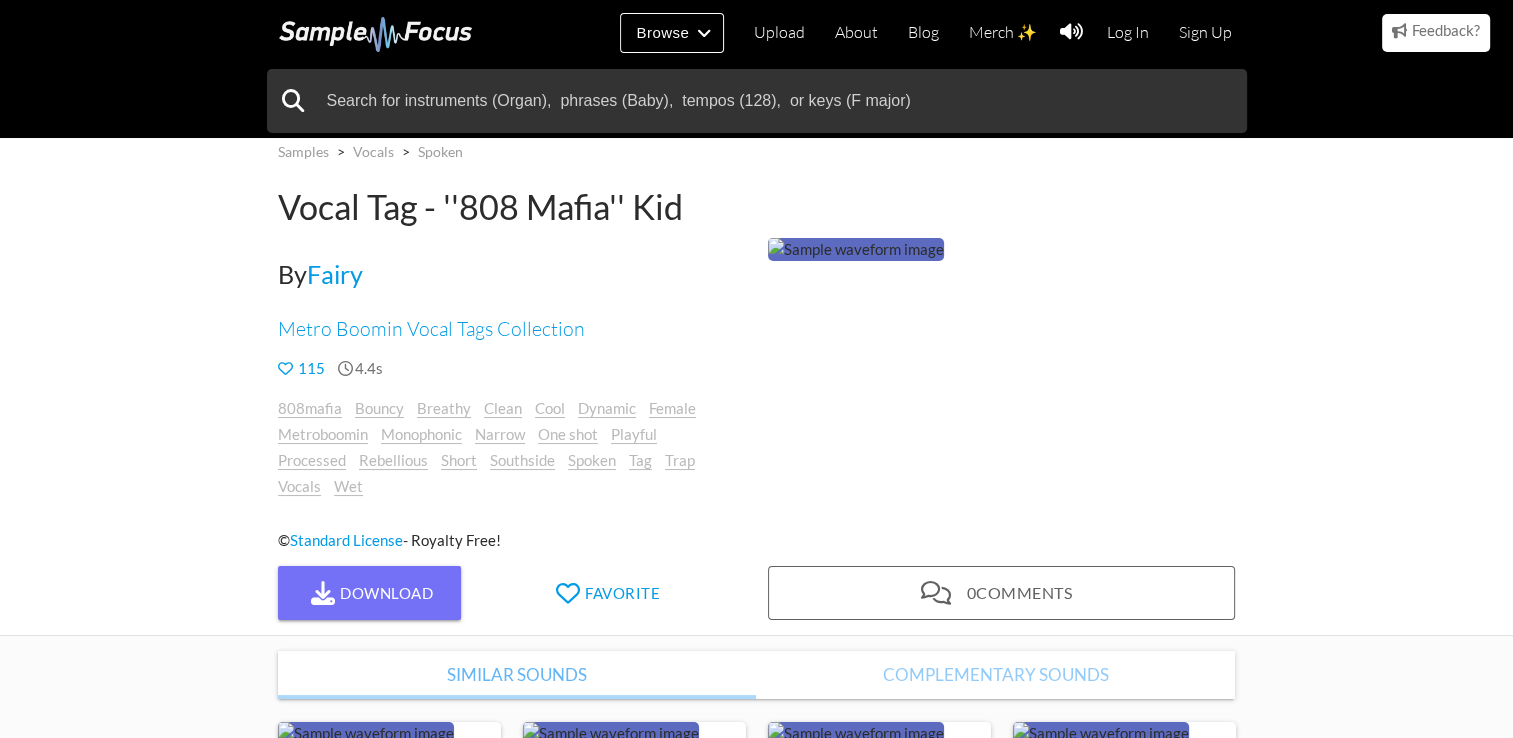 click on "Samples
>
Vocals
>
Spoken
Vocal Tag - ''808 Mafia'' Kid
By  Fairy
Metro Boomin Vocal Tags Collection
115
4.4s
808mafia
Bouncy
Breathy
Clean
Cool
Dynamic
Female
Metroboomin
Monophonic" at bounding box center [757, 345] 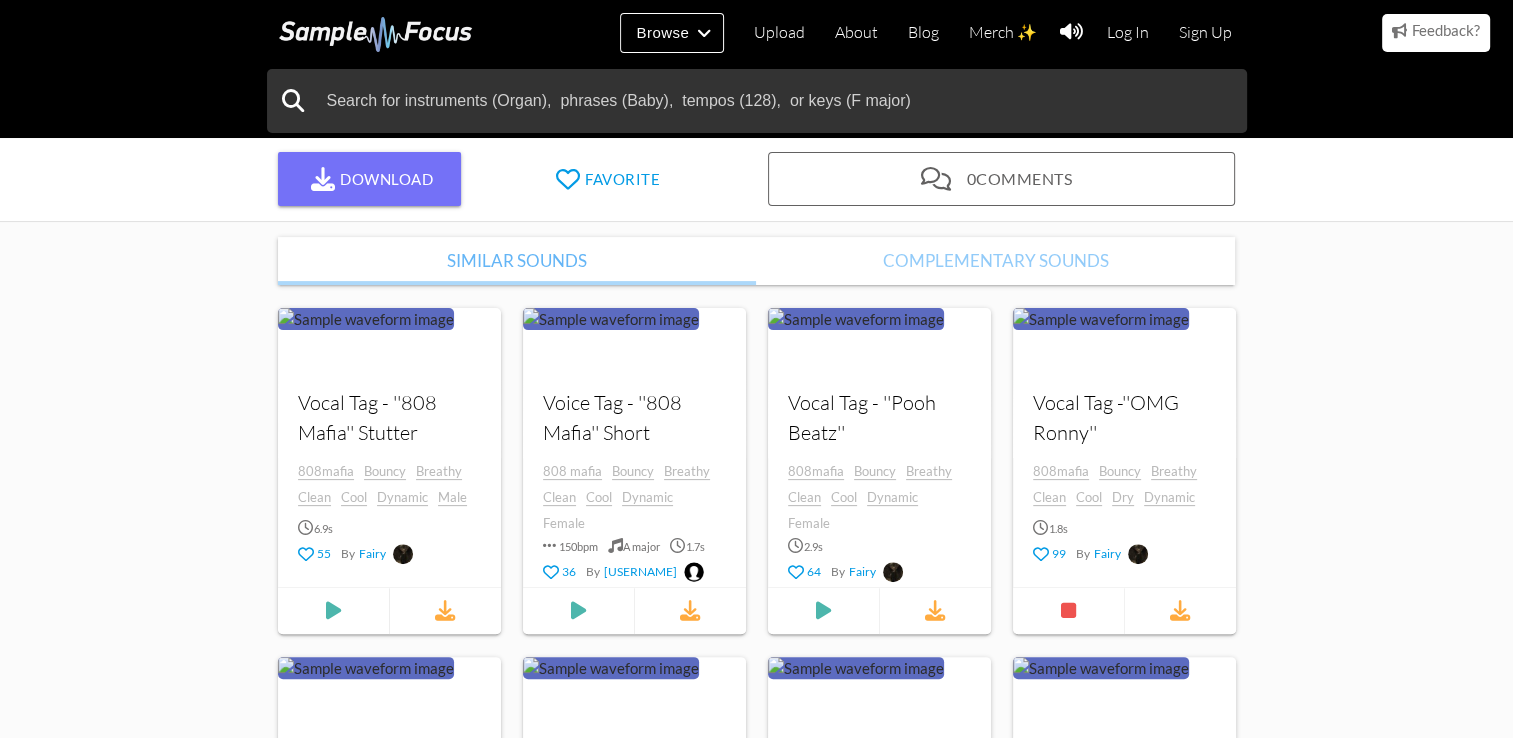 scroll, scrollTop: 0, scrollLeft: 0, axis: both 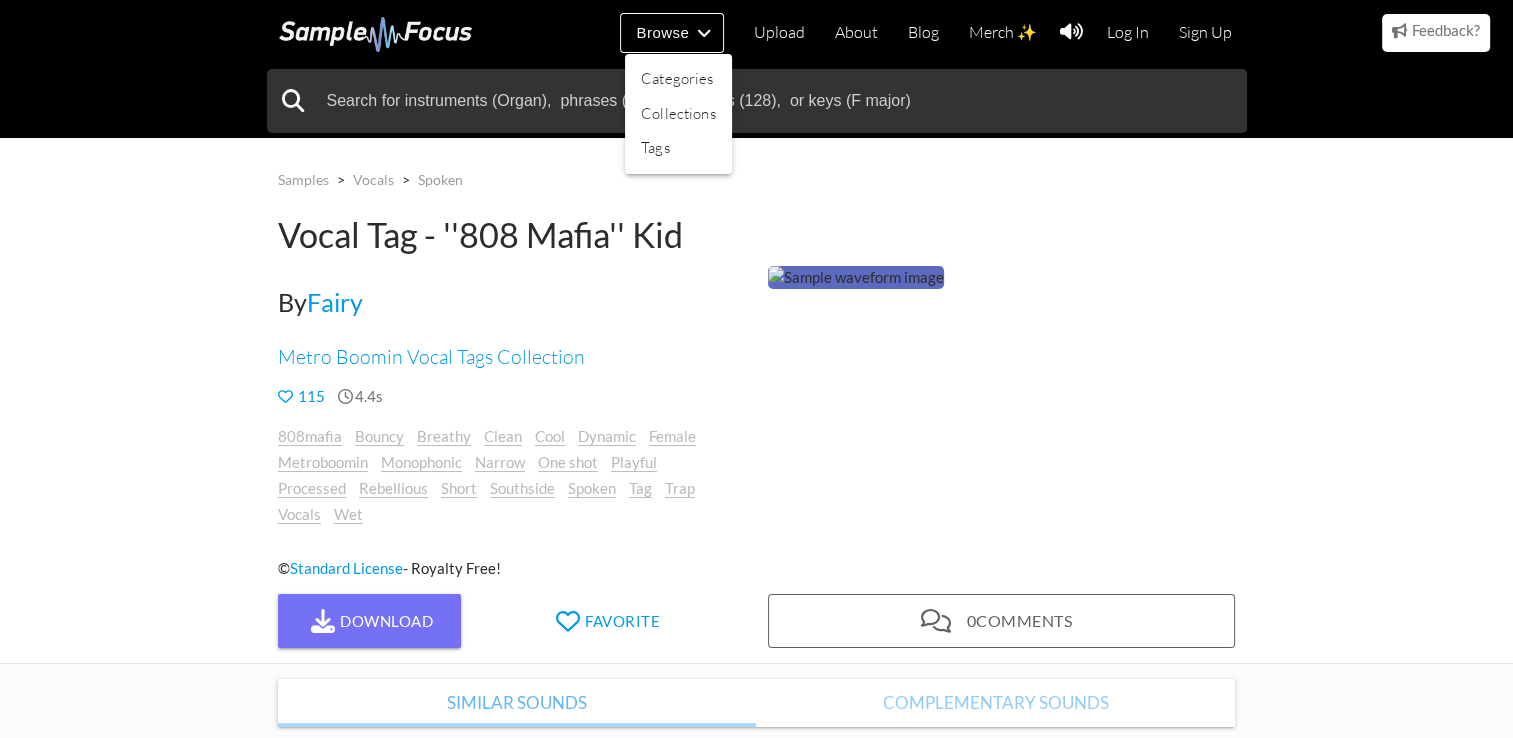 click at bounding box center [756, 369] 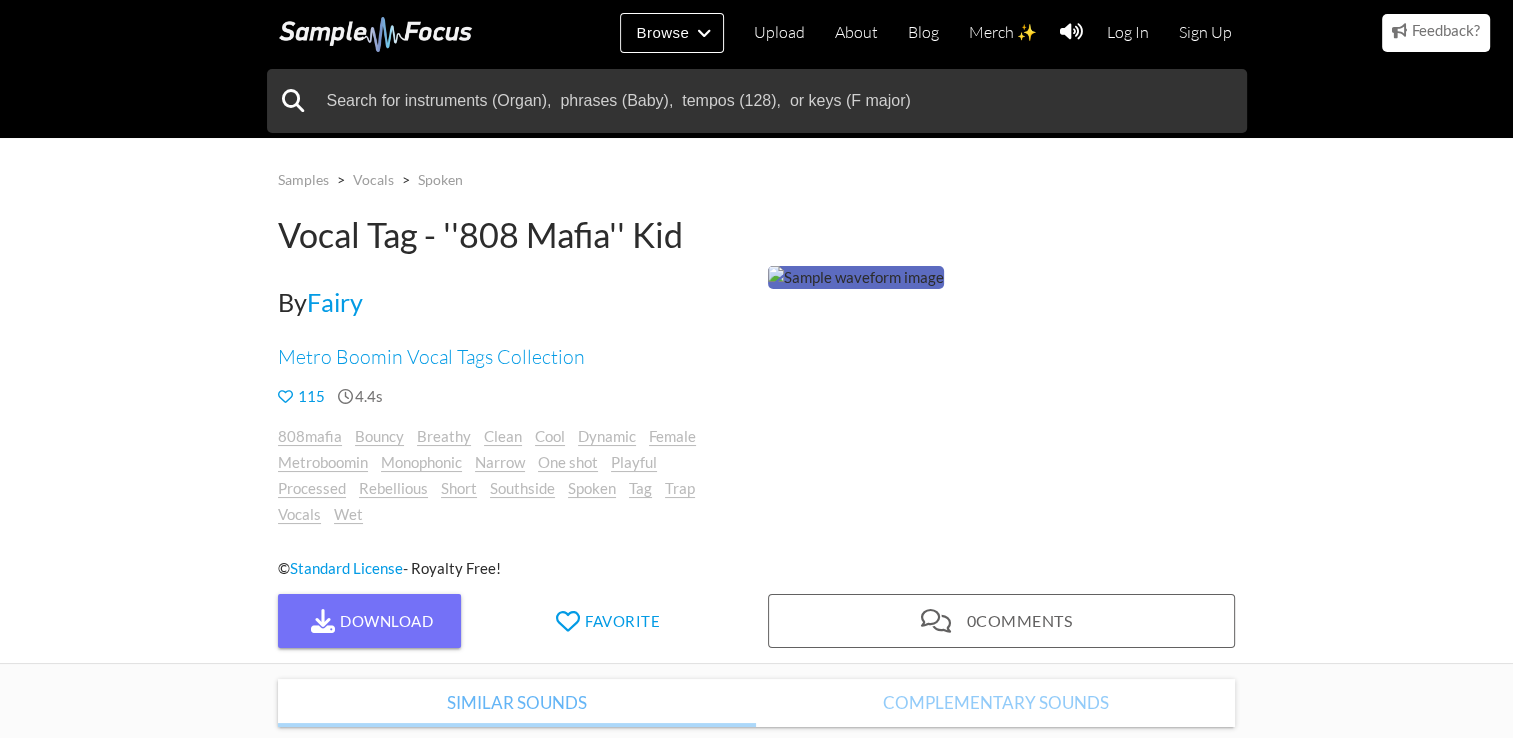 click at bounding box center (293, 101) 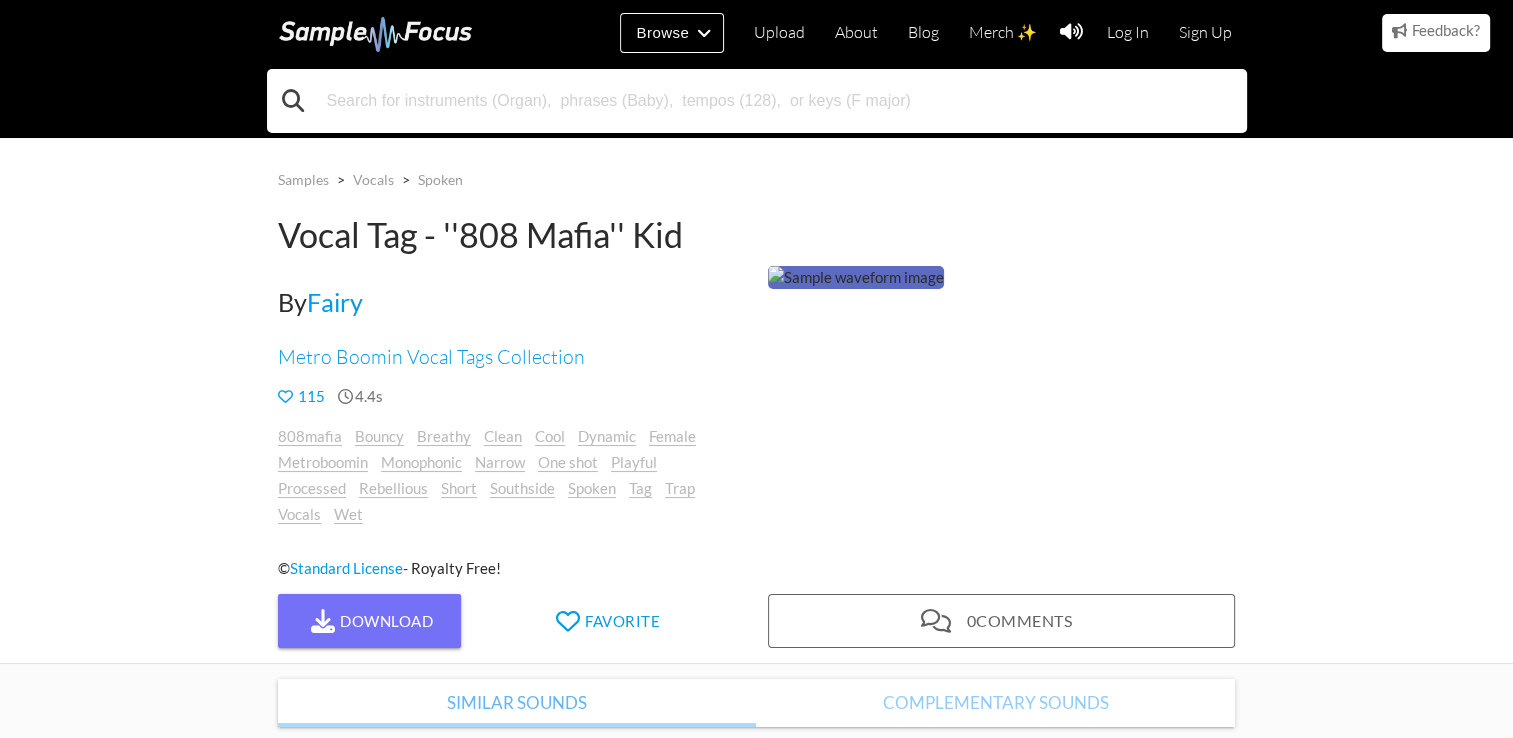 click at bounding box center [757, 101] 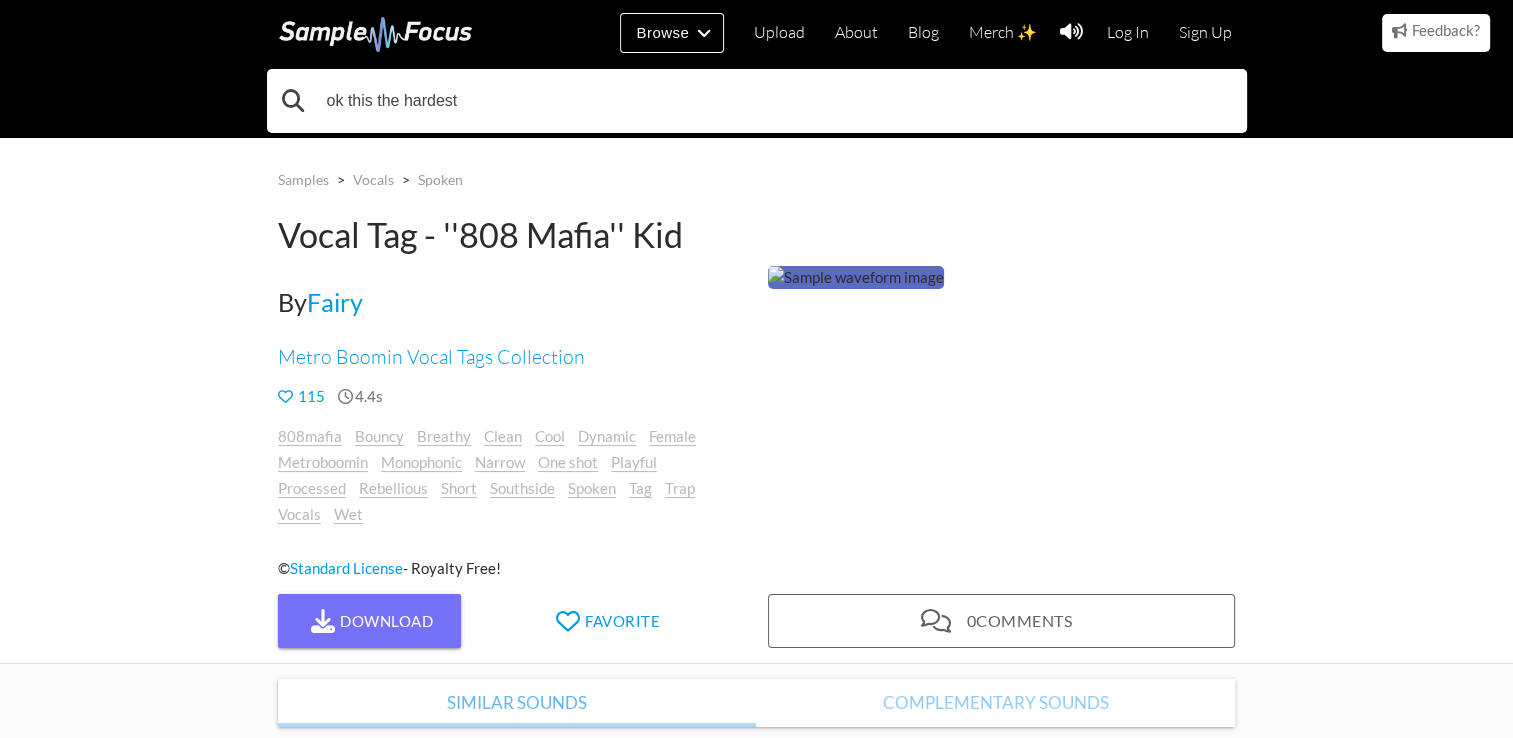 type on "ok this the hardest" 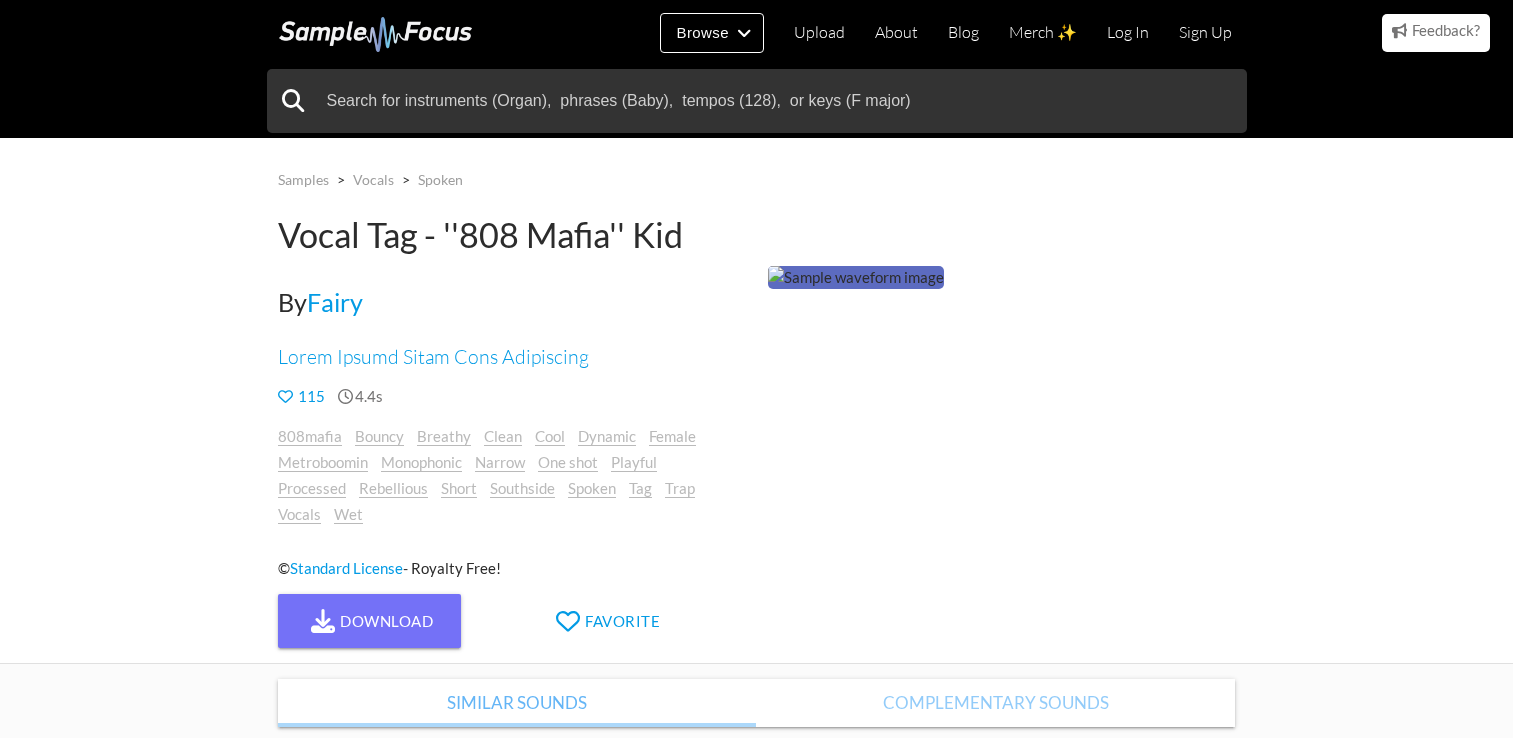 scroll, scrollTop: 0, scrollLeft: 0, axis: both 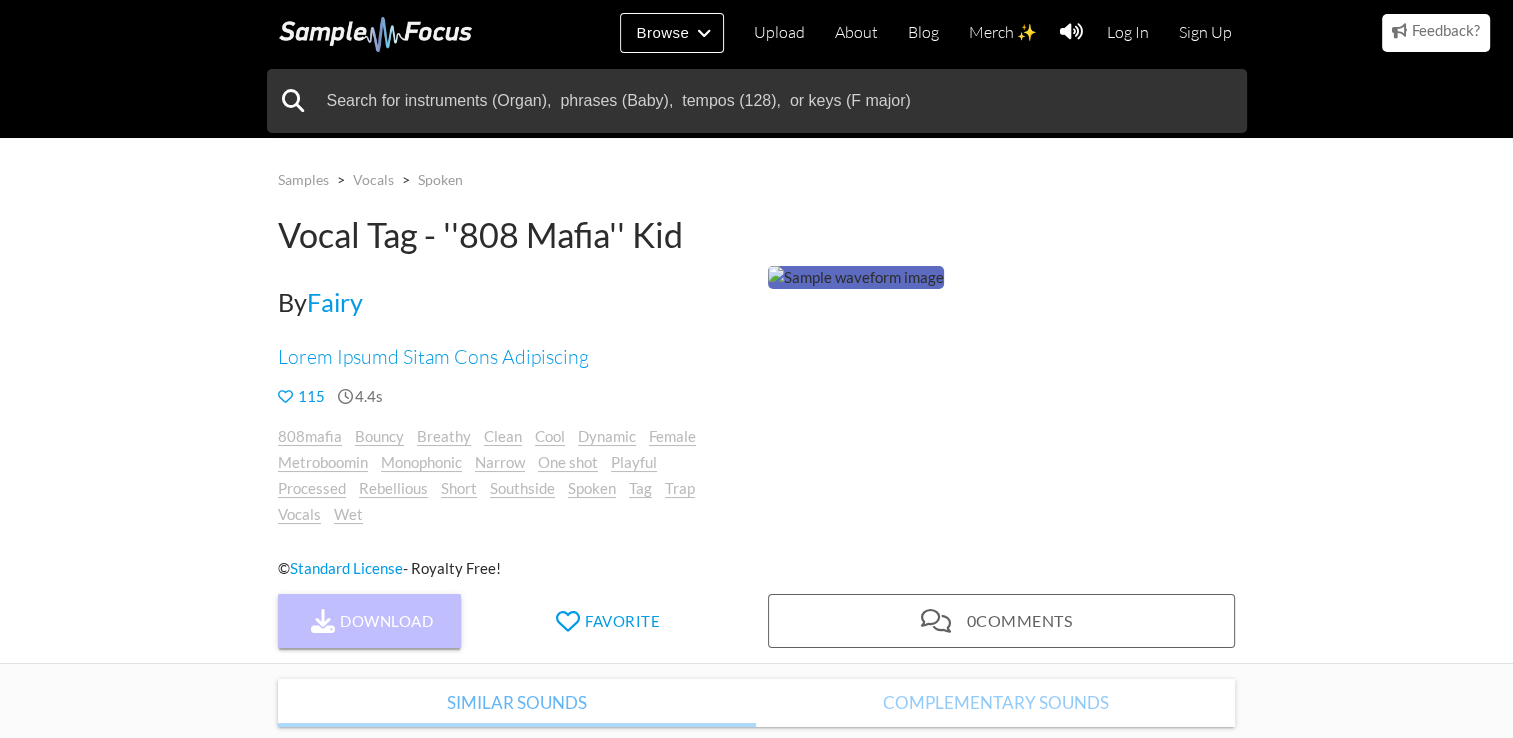 click on "Download" at bounding box center (370, 621) 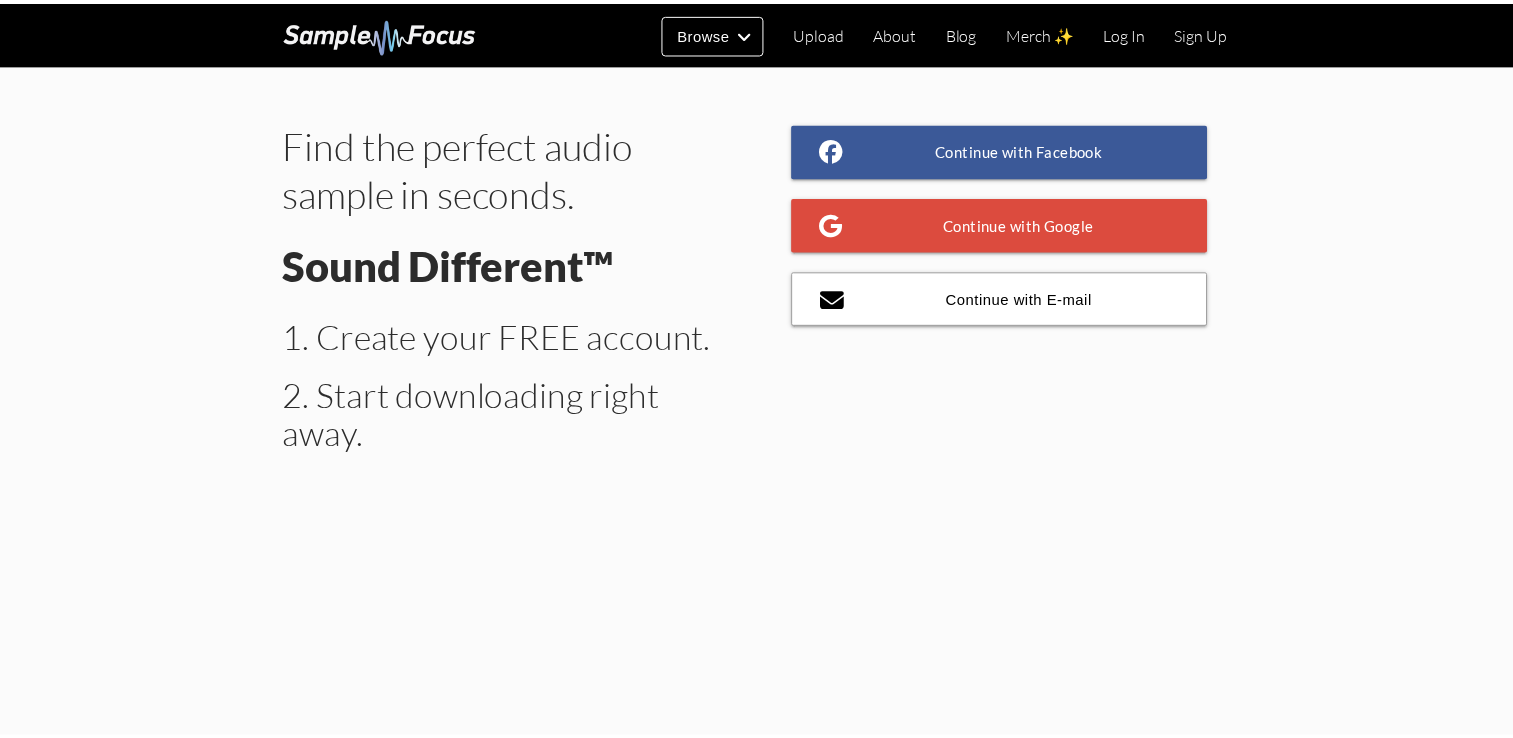 scroll, scrollTop: 0, scrollLeft: 0, axis: both 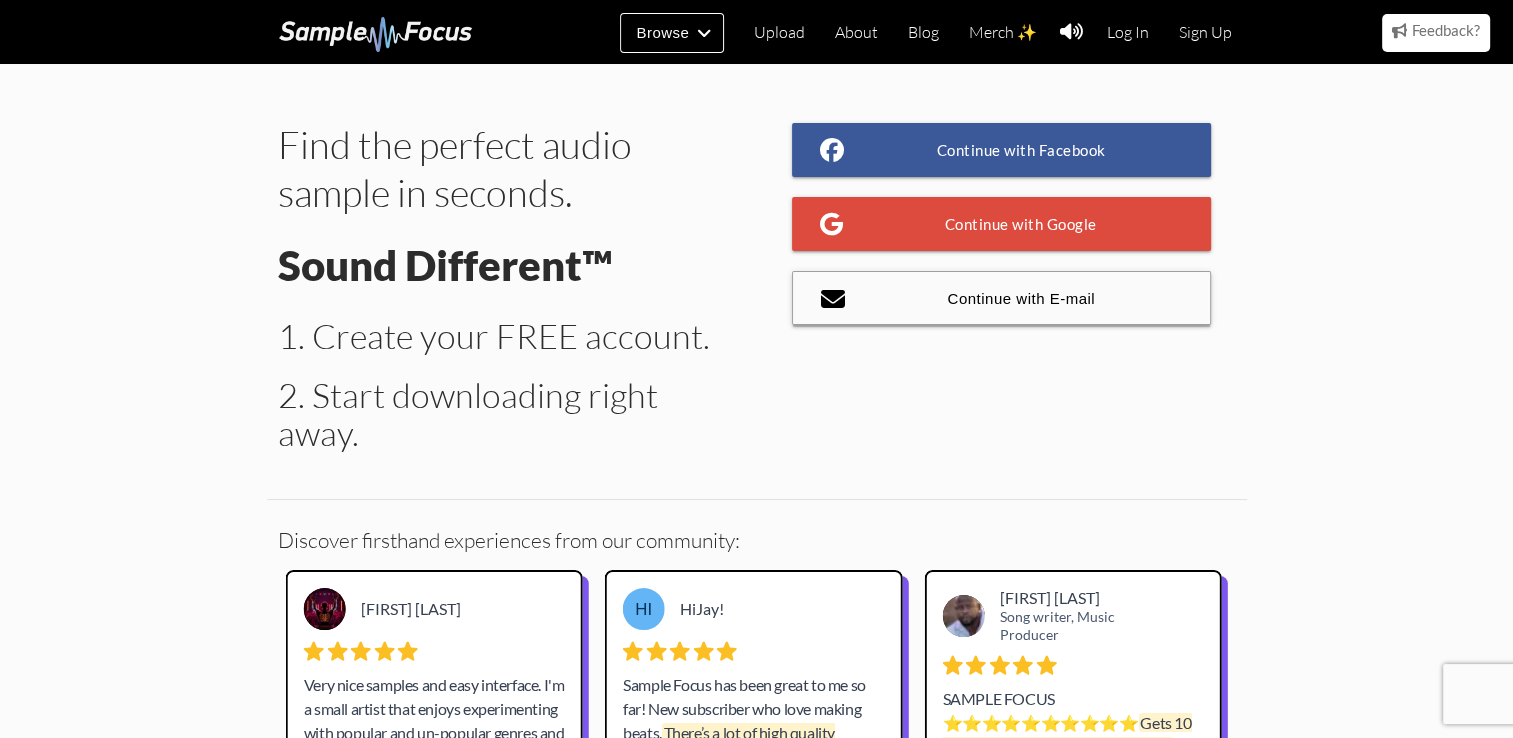 click on "Continue with E-mail" at bounding box center [1002, 298] 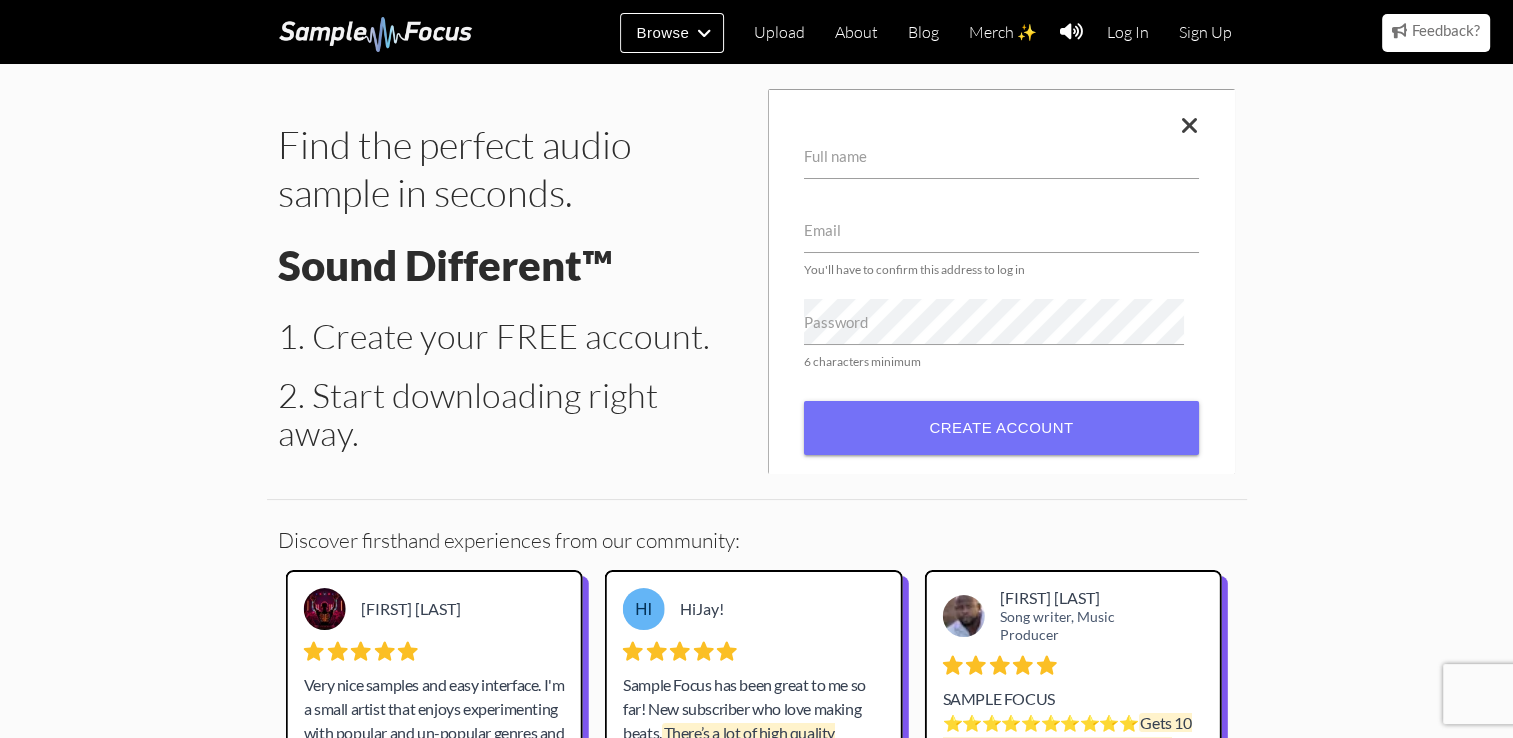 click on "Full name" at bounding box center [835, 156] 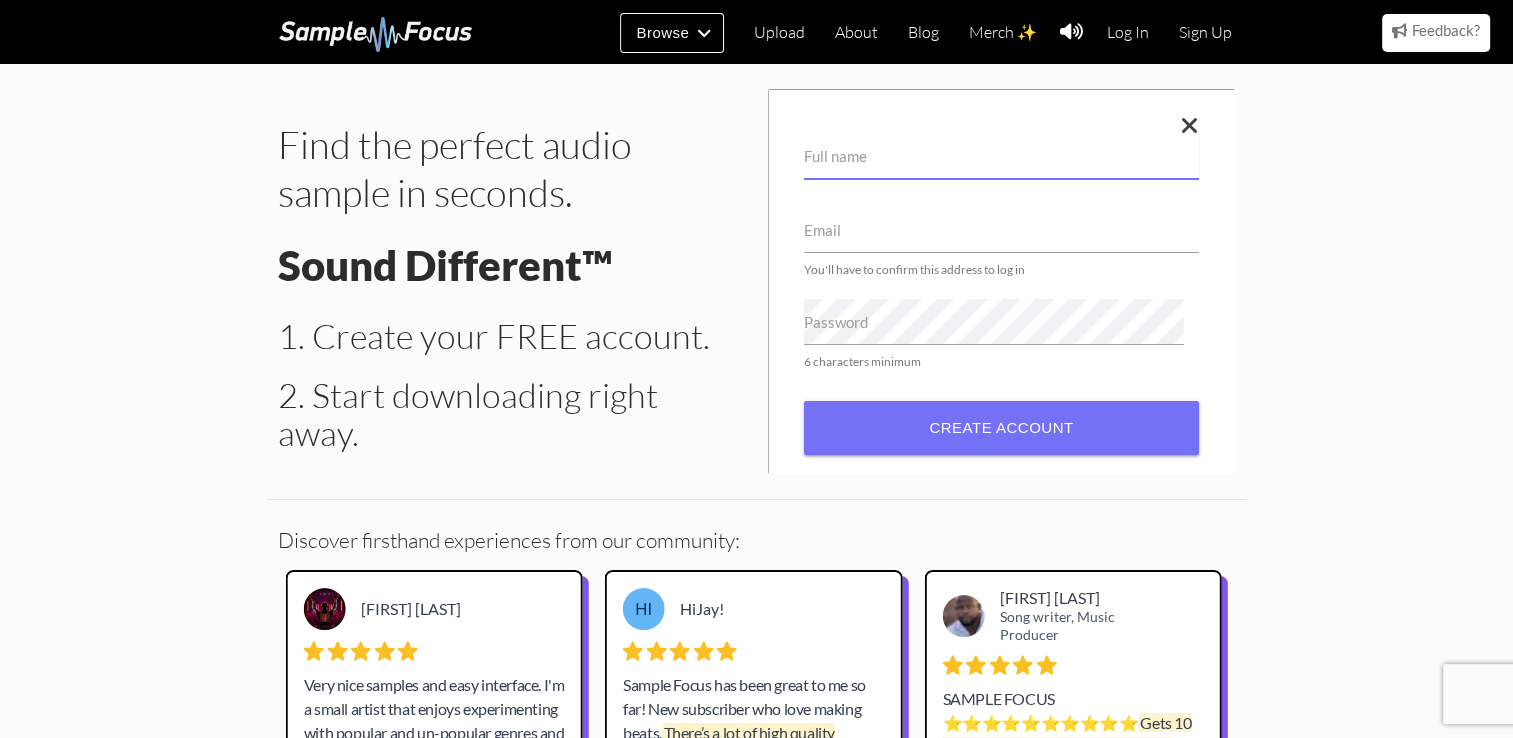 click on "Full name" at bounding box center (1001, 156) 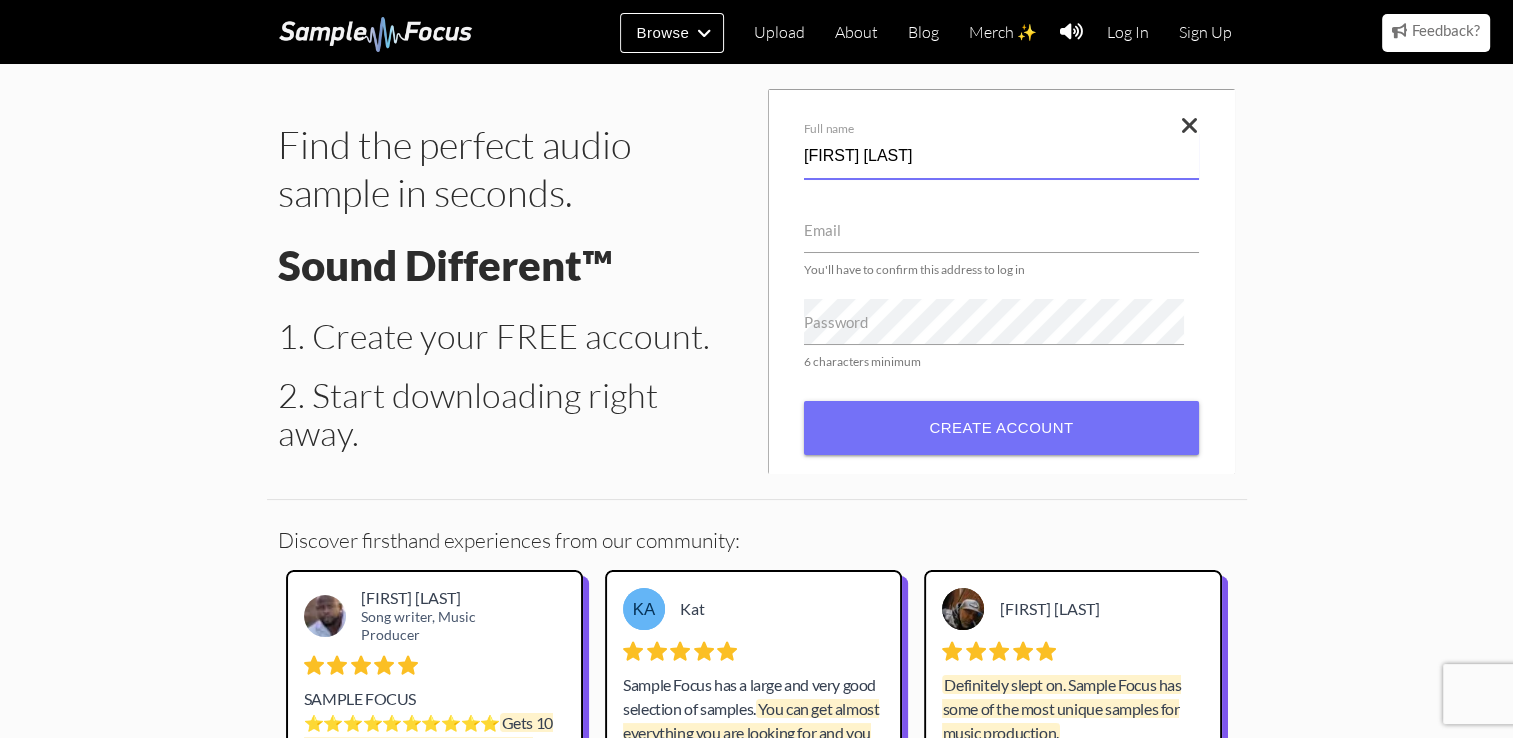 type on "evan cj" 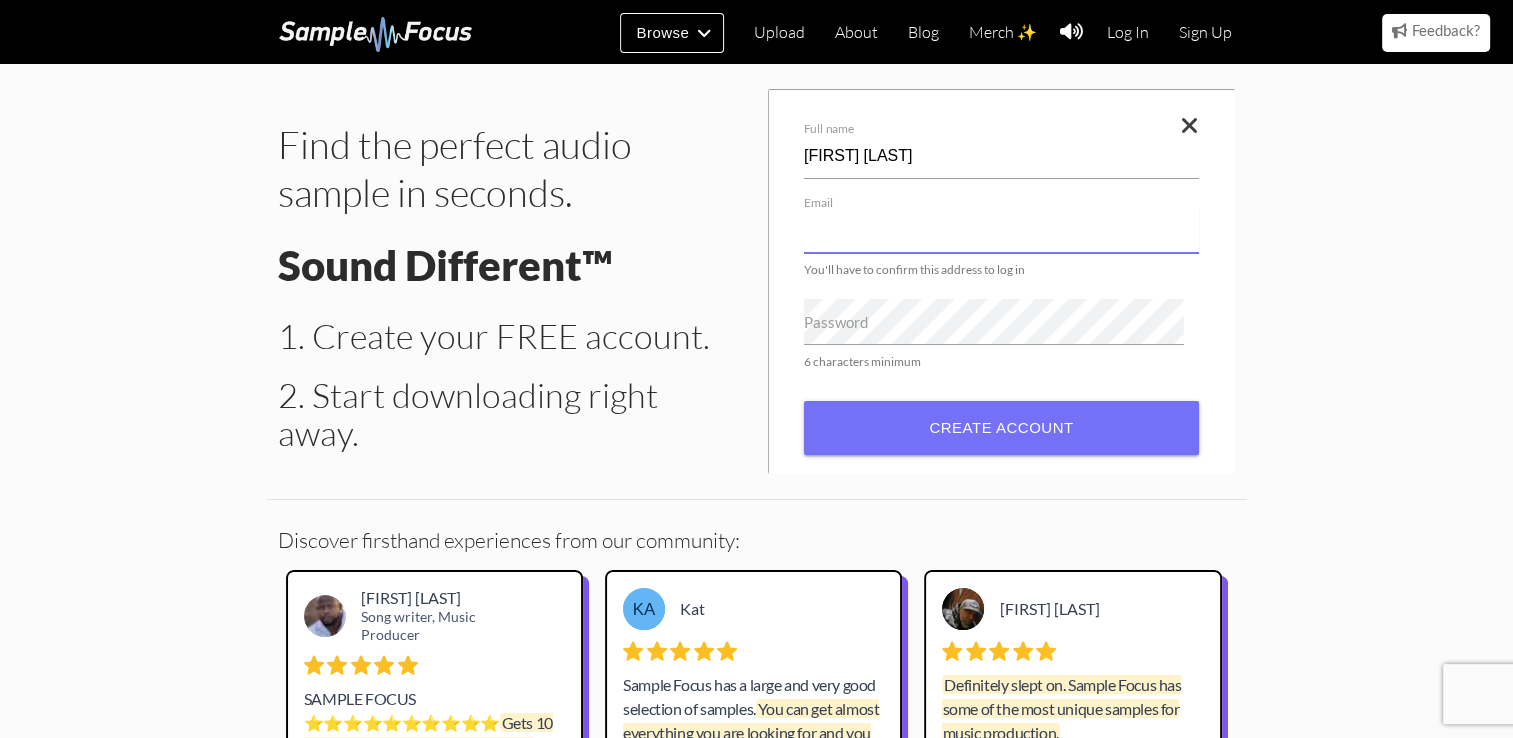click on "Email" at bounding box center [1001, 230] 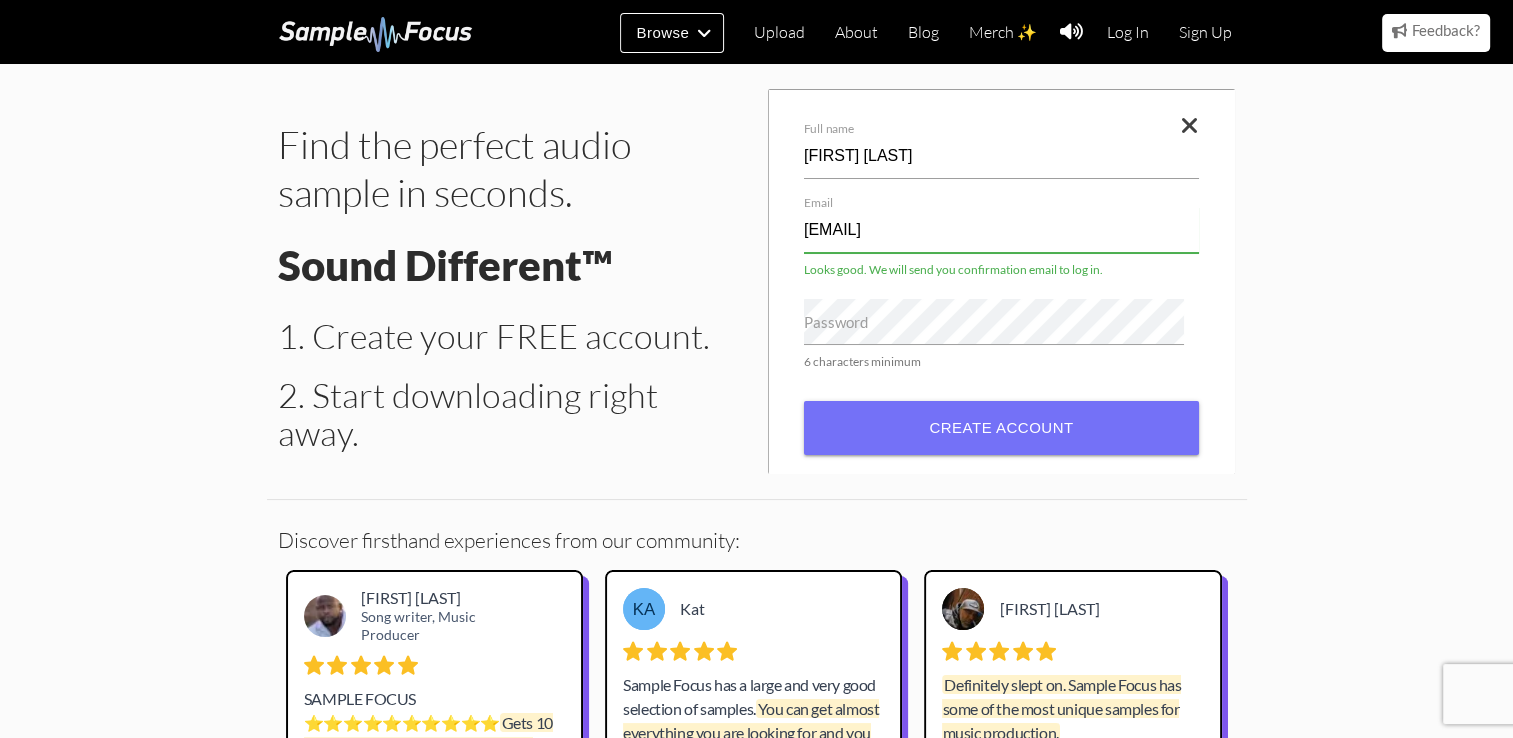 click on "Password" at bounding box center [836, 322] 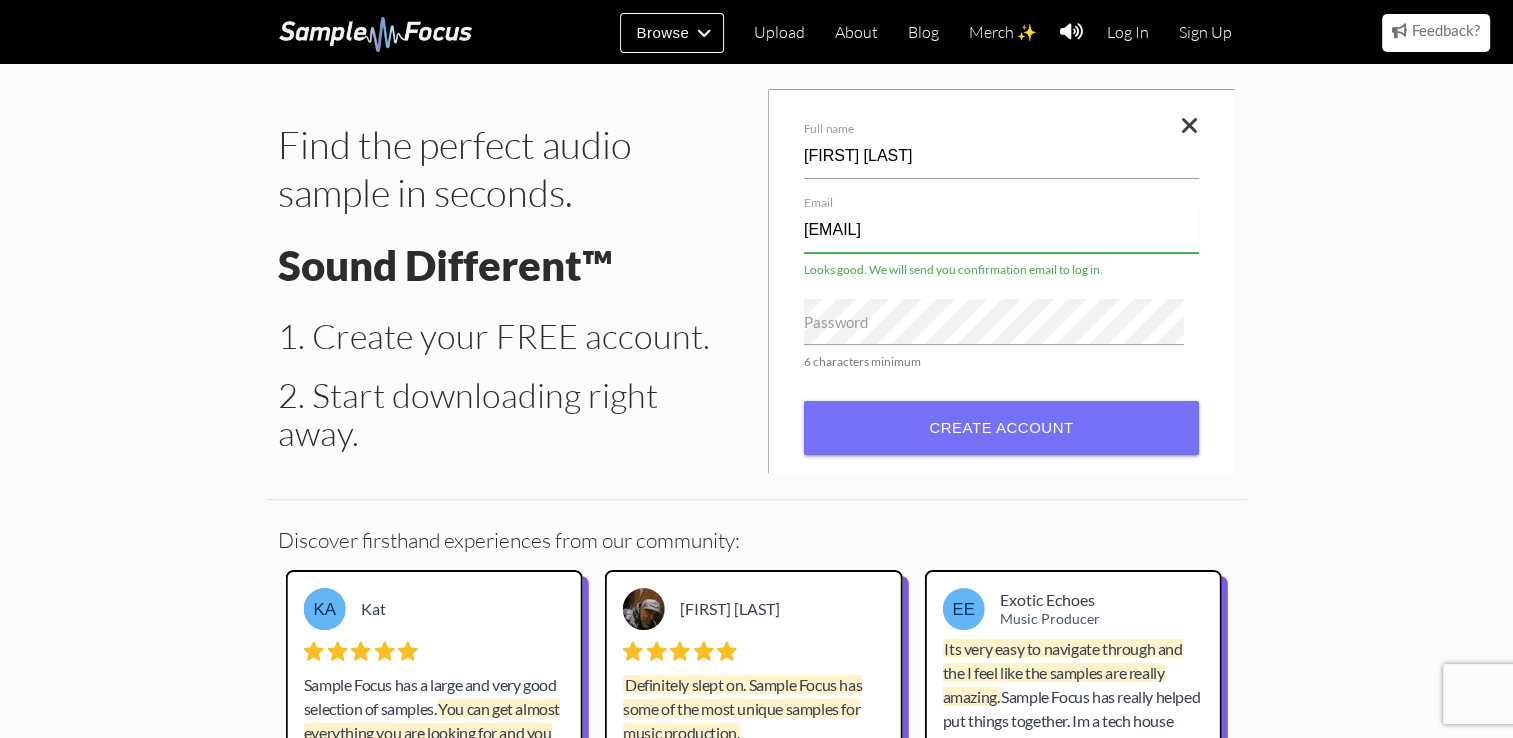 click on "Password" at bounding box center [836, 322] 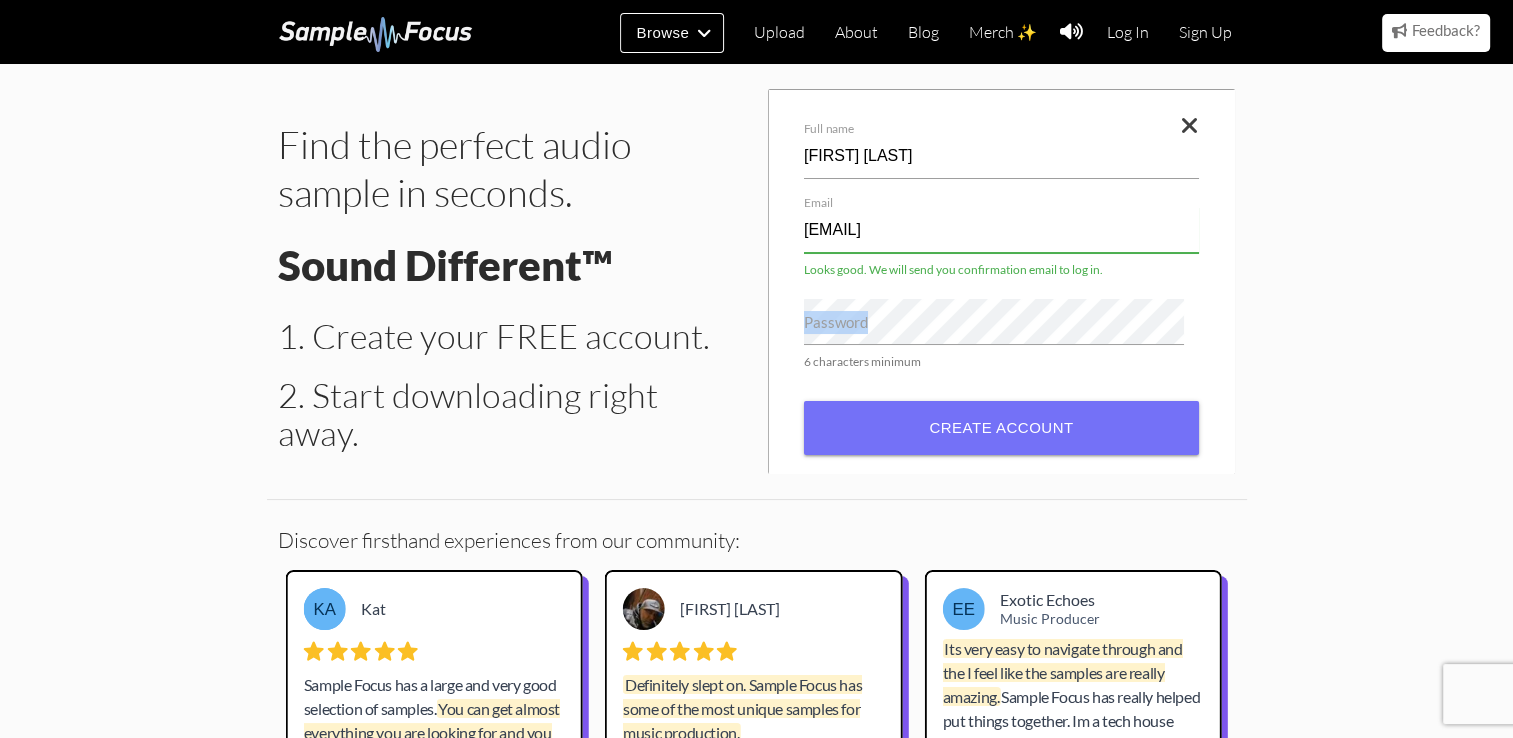click on "Password" at bounding box center [836, 322] 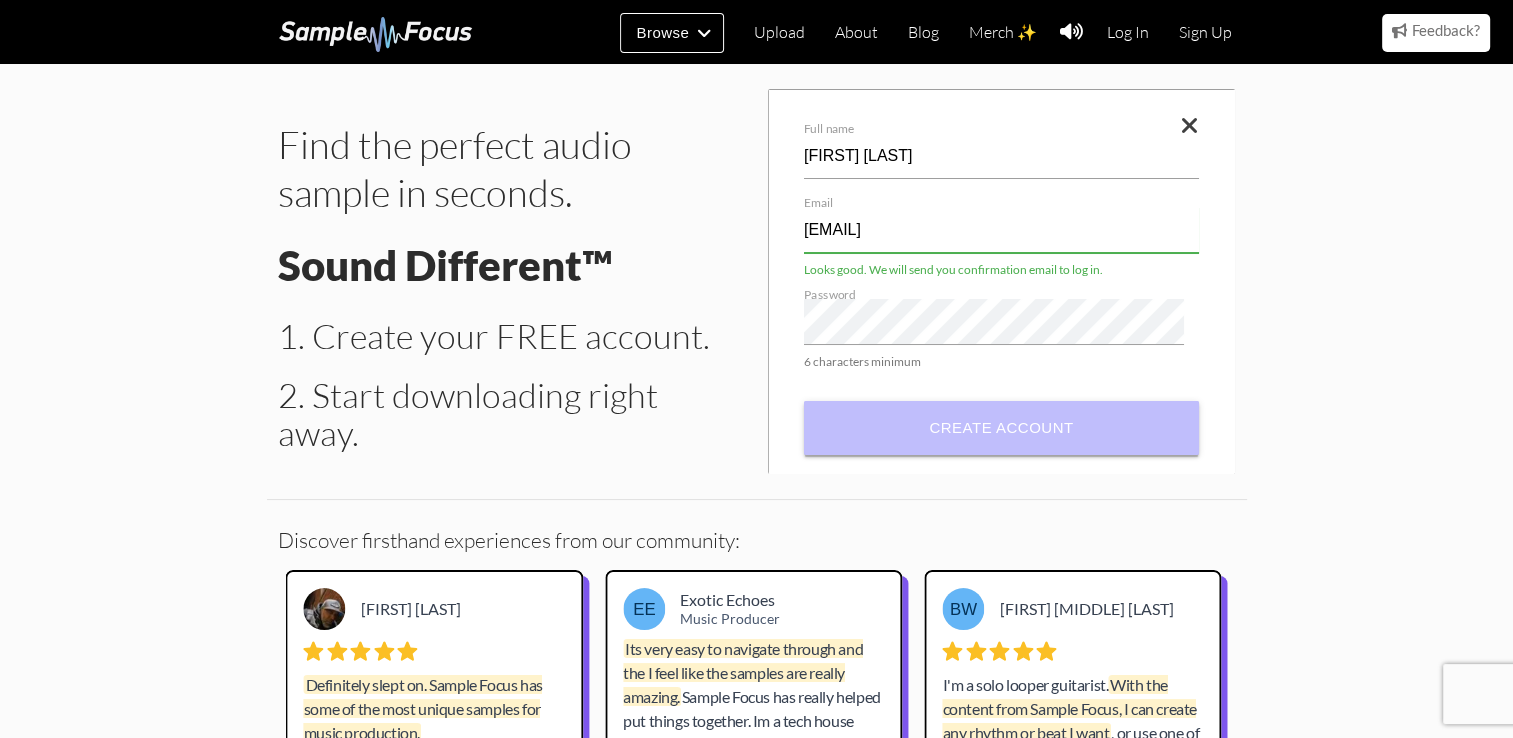 click on "Create account" at bounding box center [1001, 428] 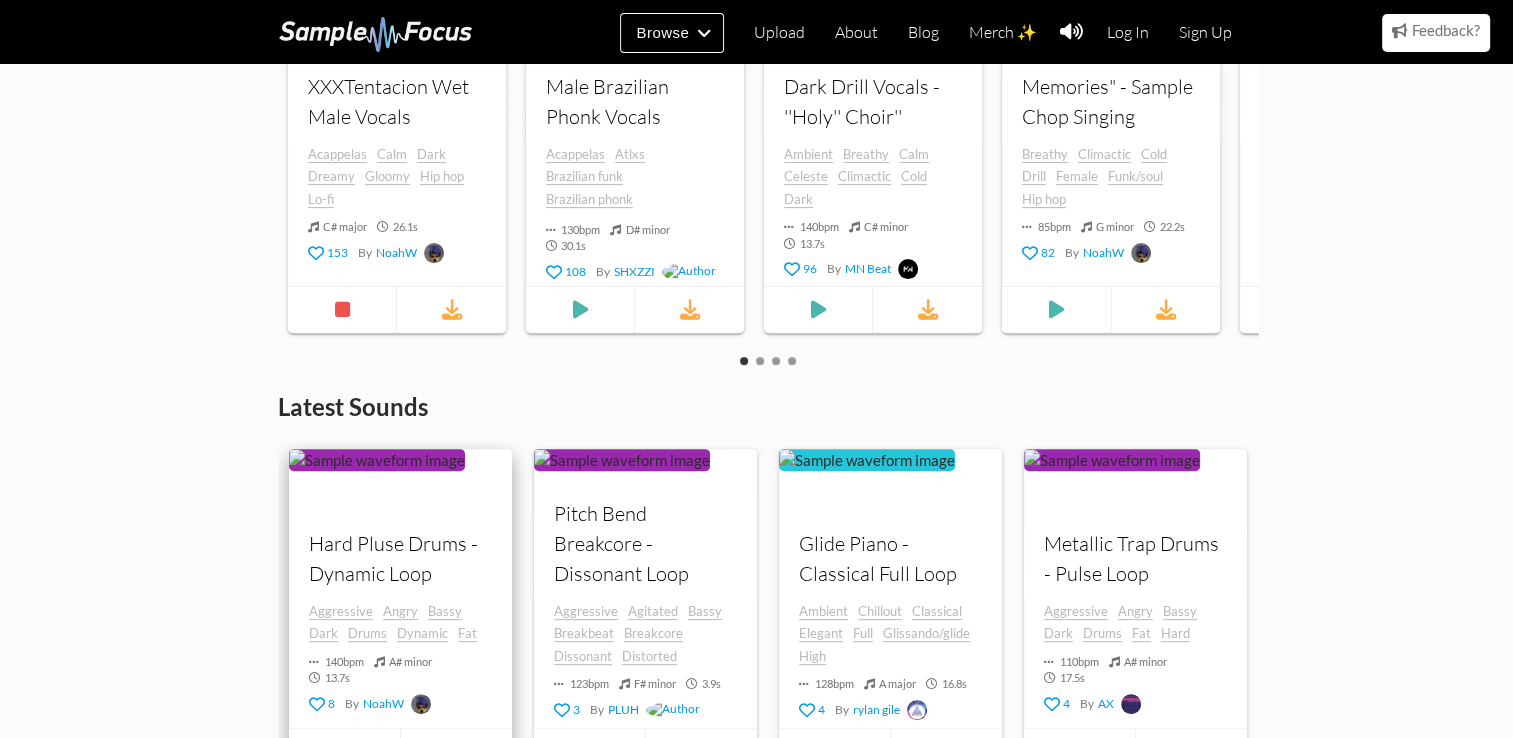 scroll, scrollTop: 0, scrollLeft: 0, axis: both 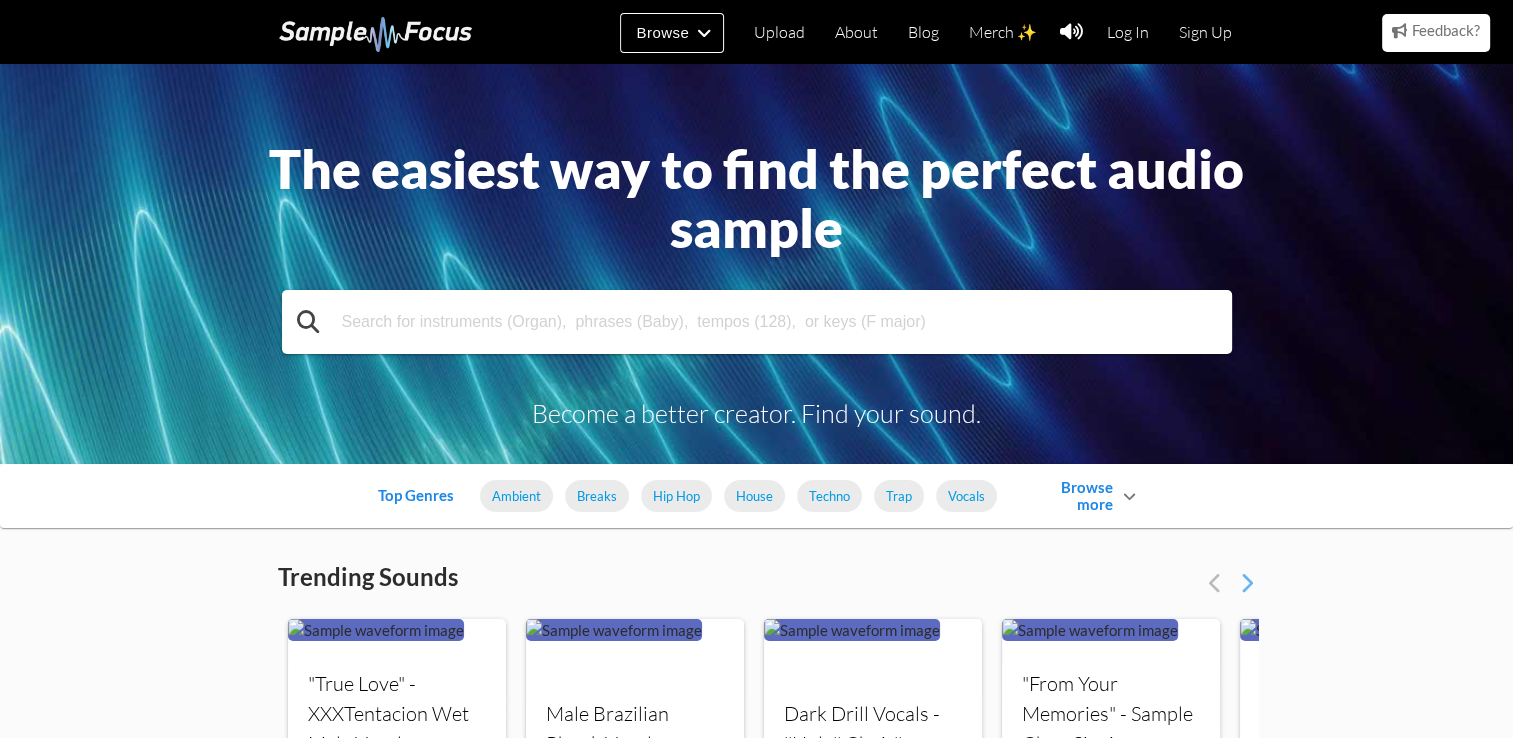 click at bounding box center (757, 322) 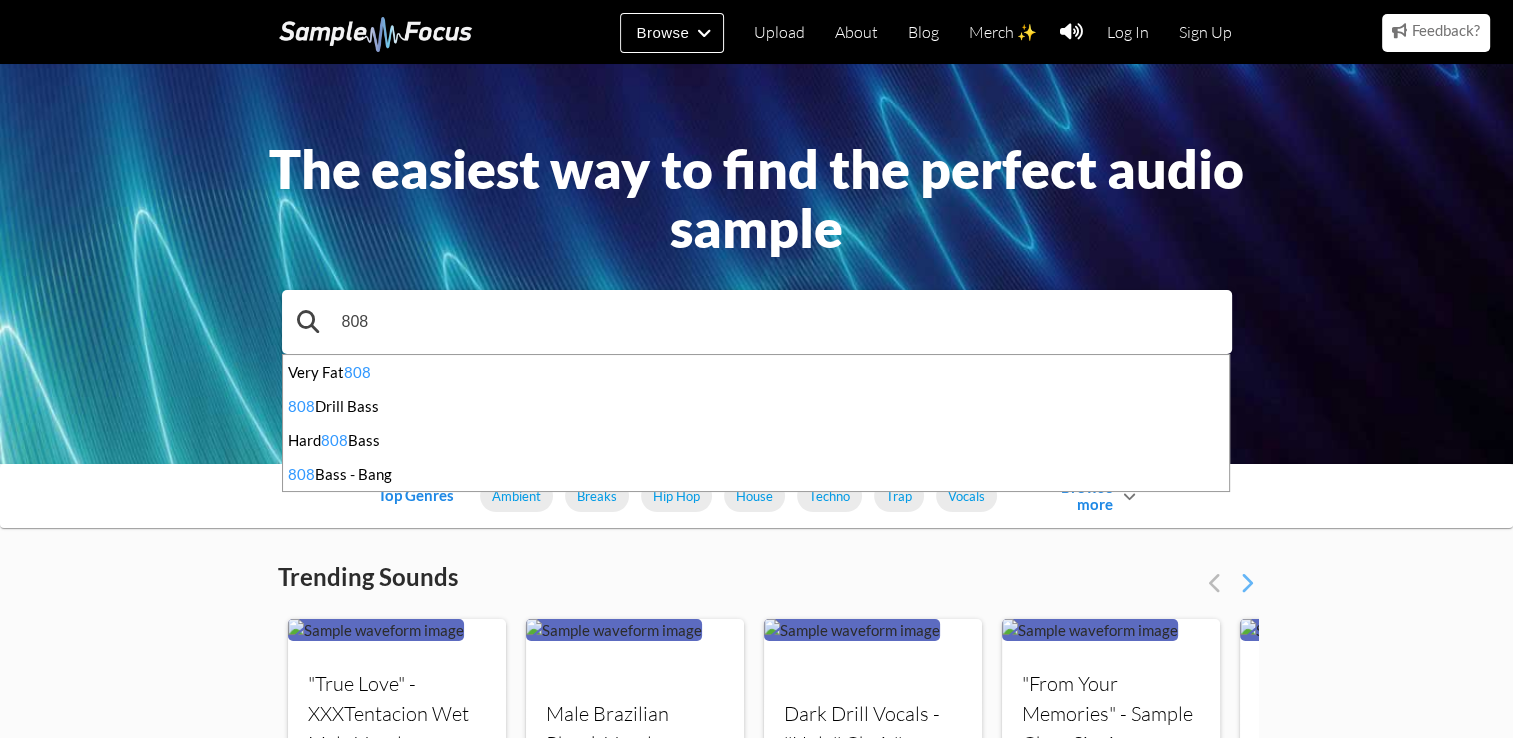 type on "808" 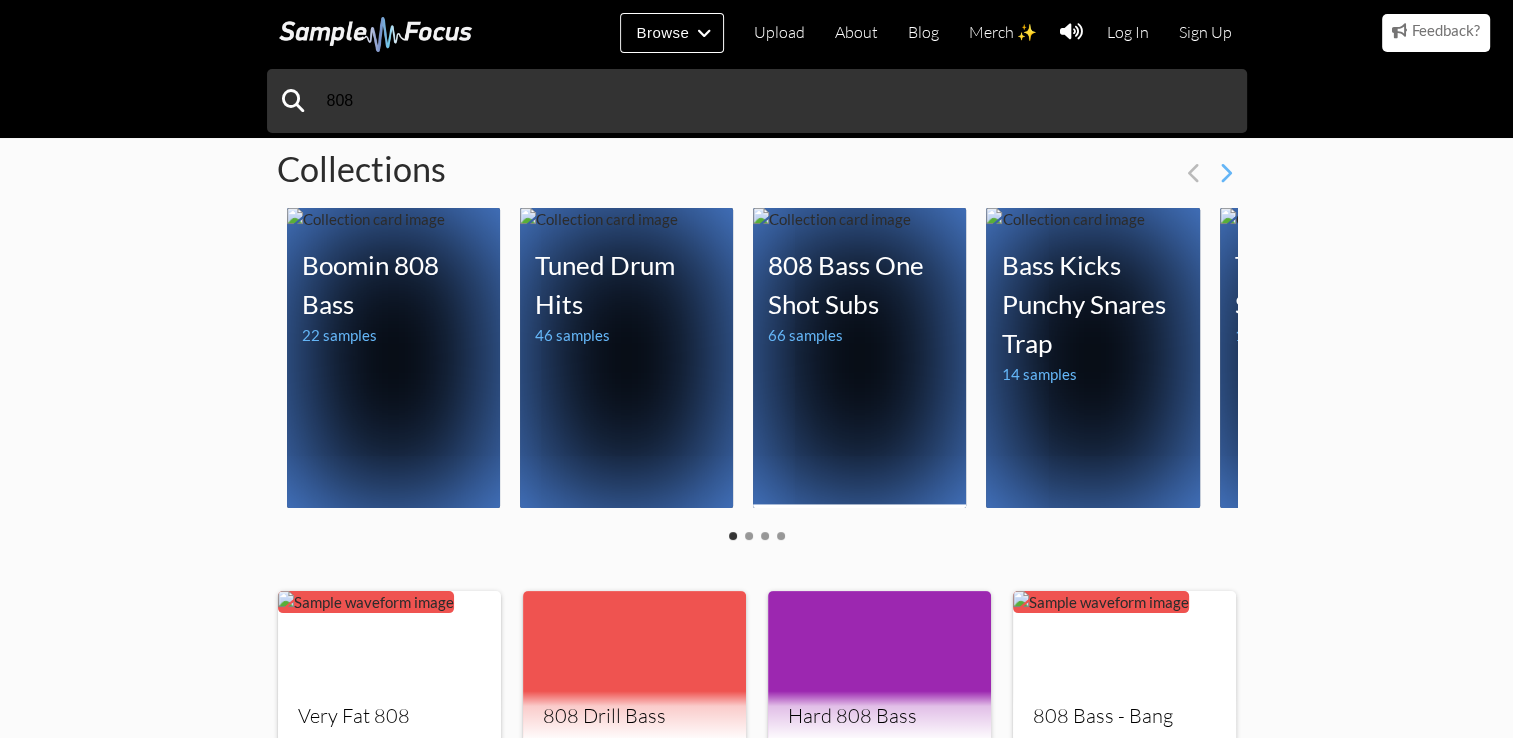 scroll, scrollTop: 0, scrollLeft: 0, axis: both 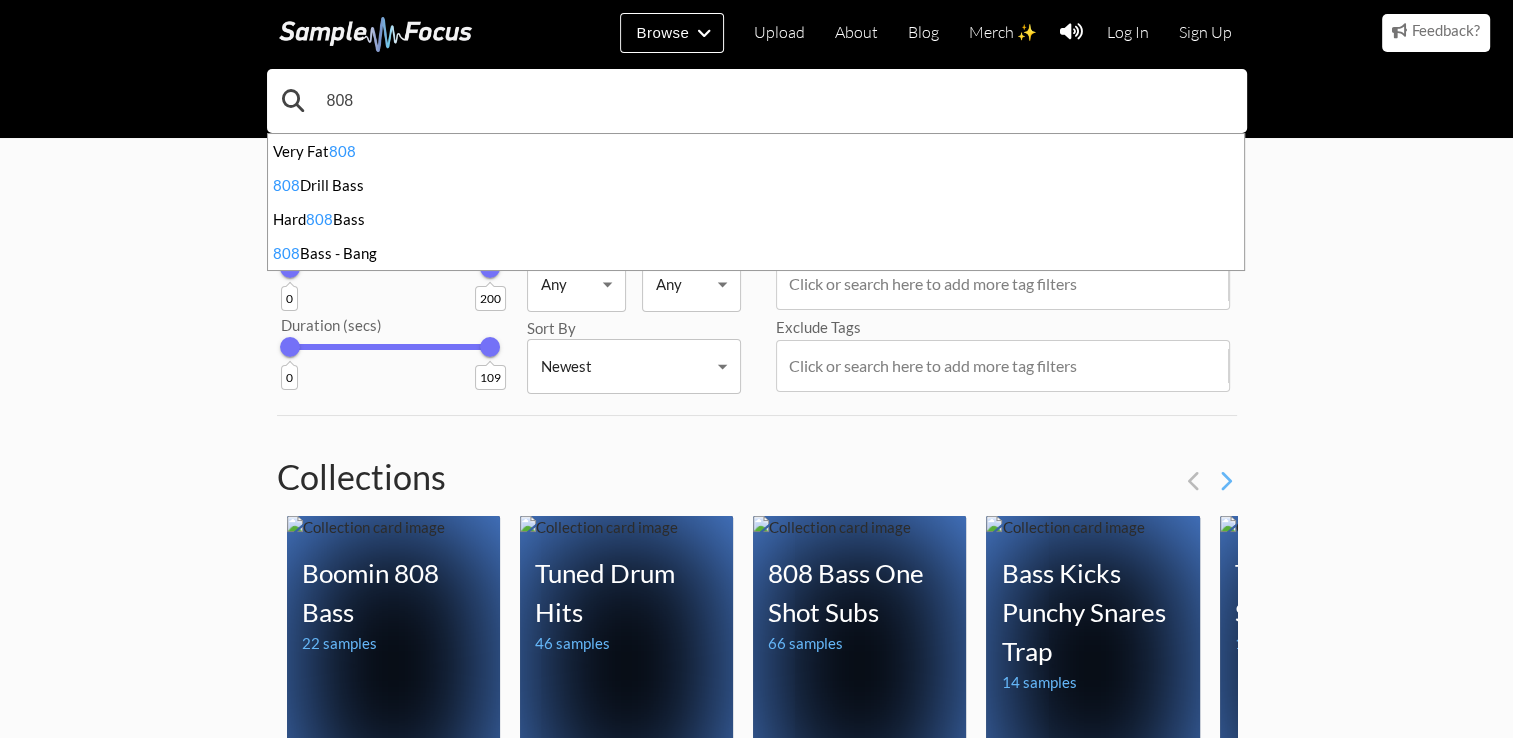 click on "808" at bounding box center [757, 101] 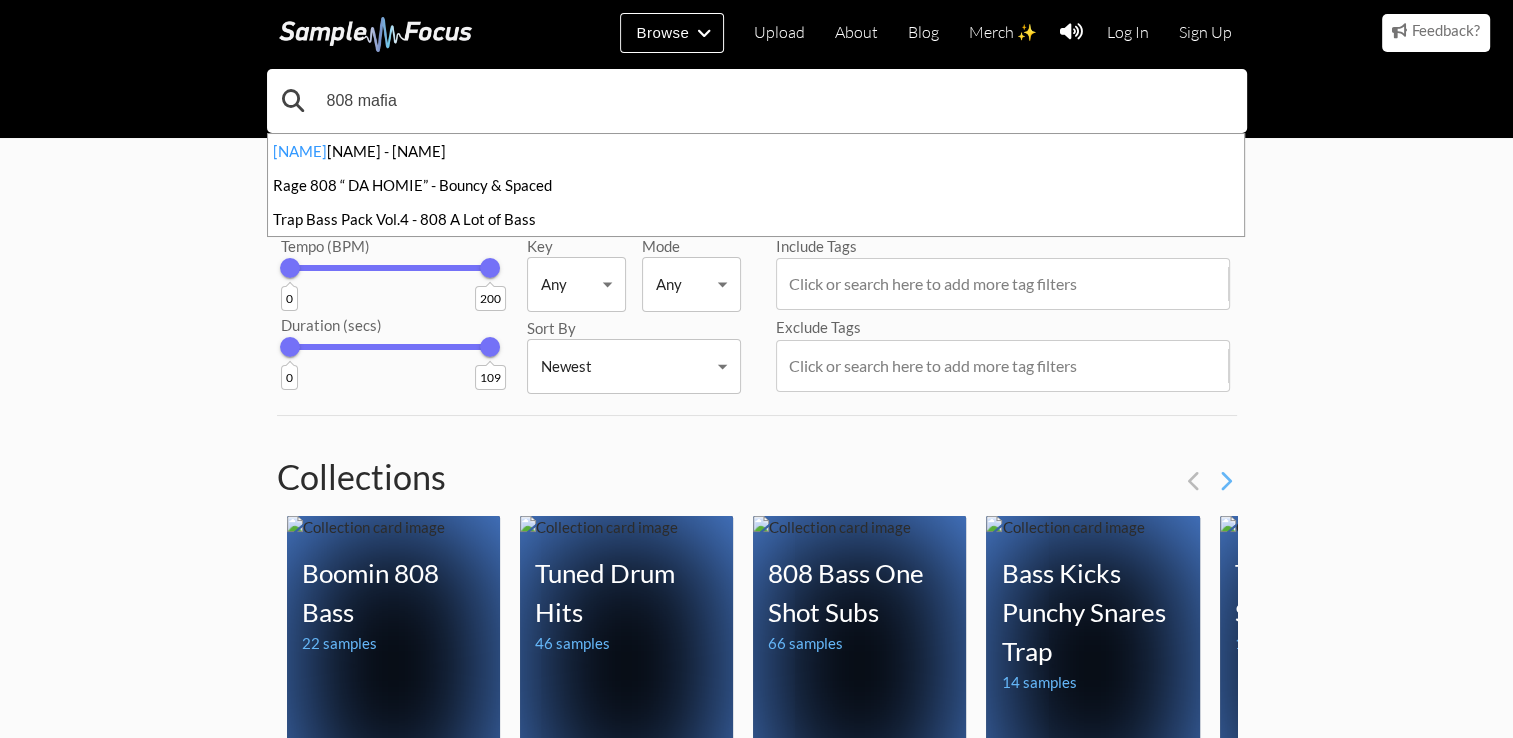 type on "808 mafia" 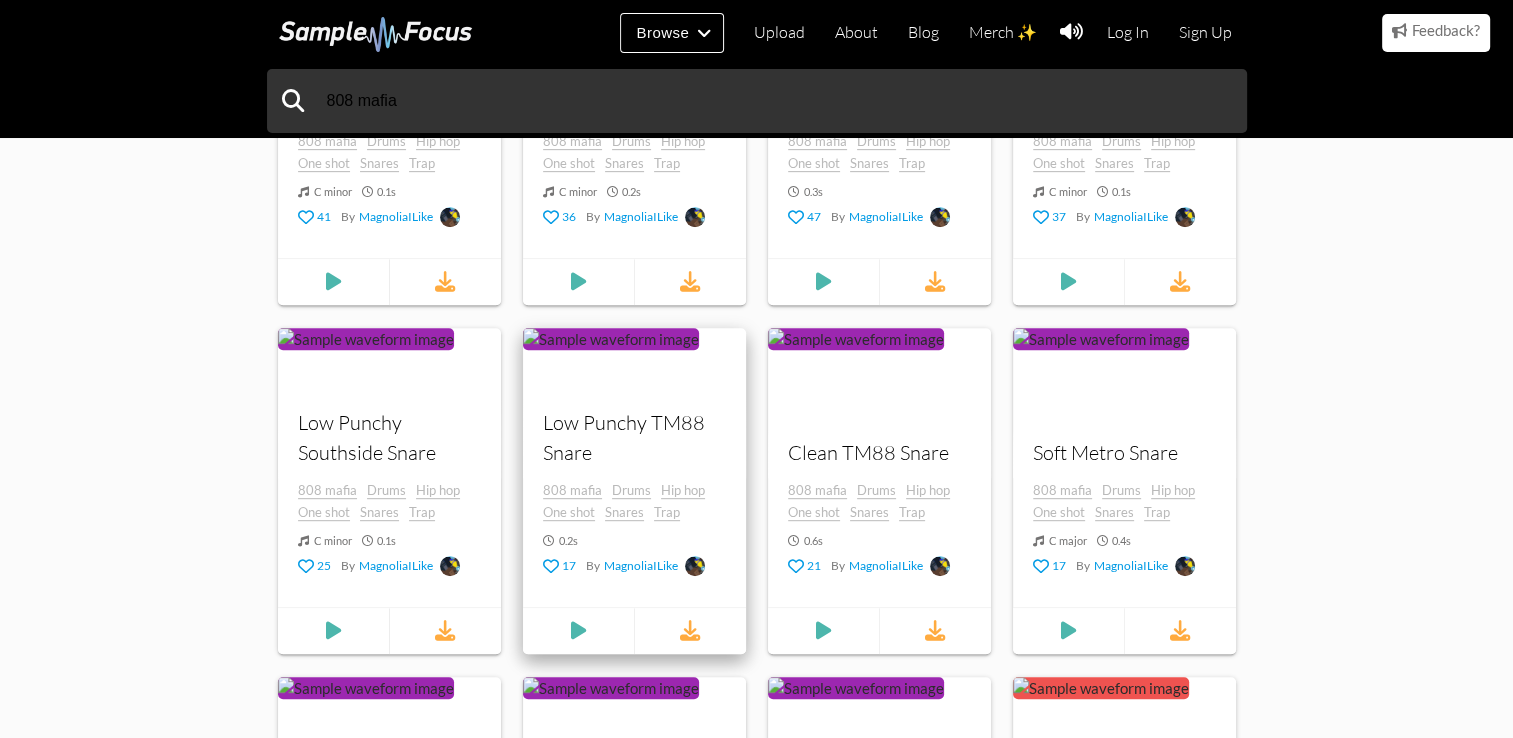 scroll, scrollTop: 0, scrollLeft: 0, axis: both 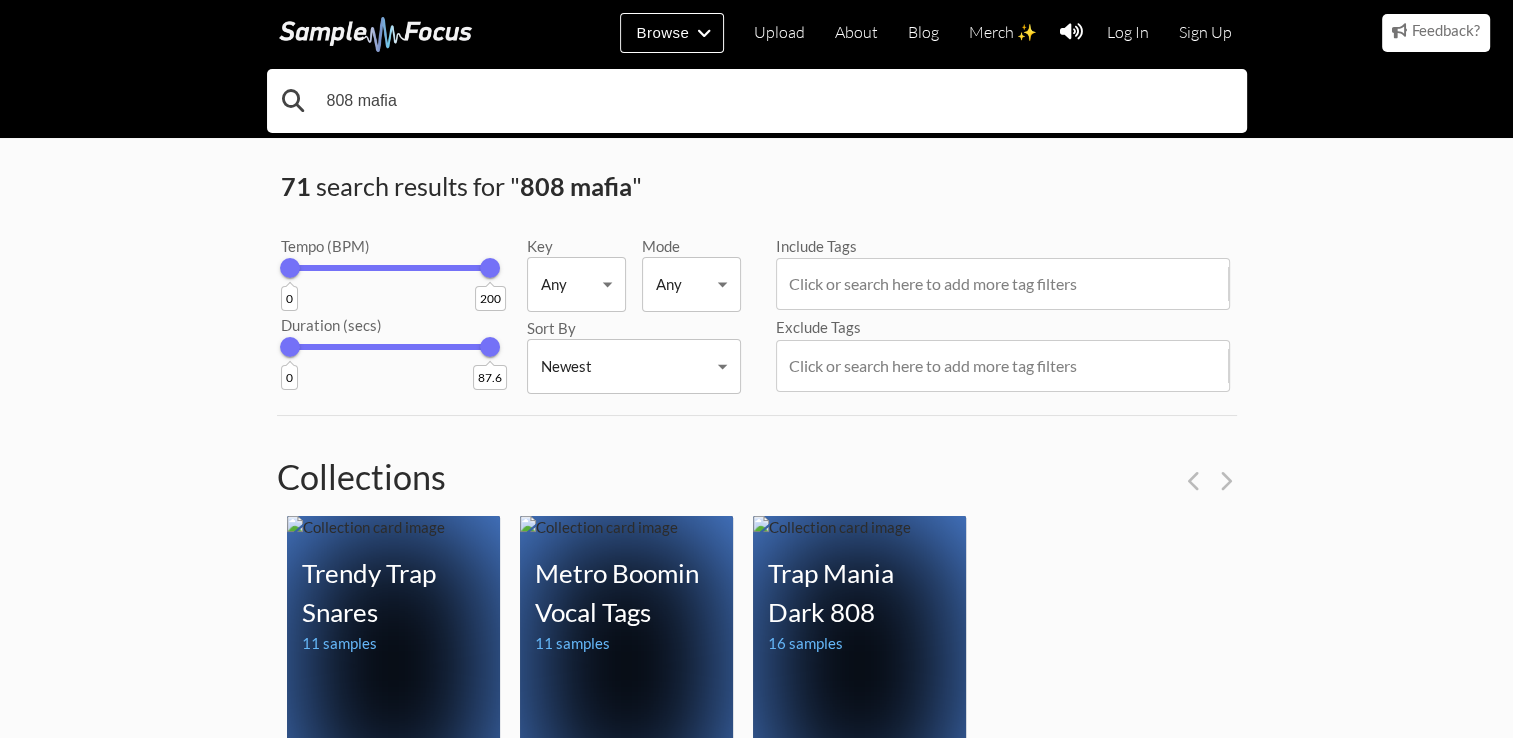 click on "808 mafia" at bounding box center (757, 101) 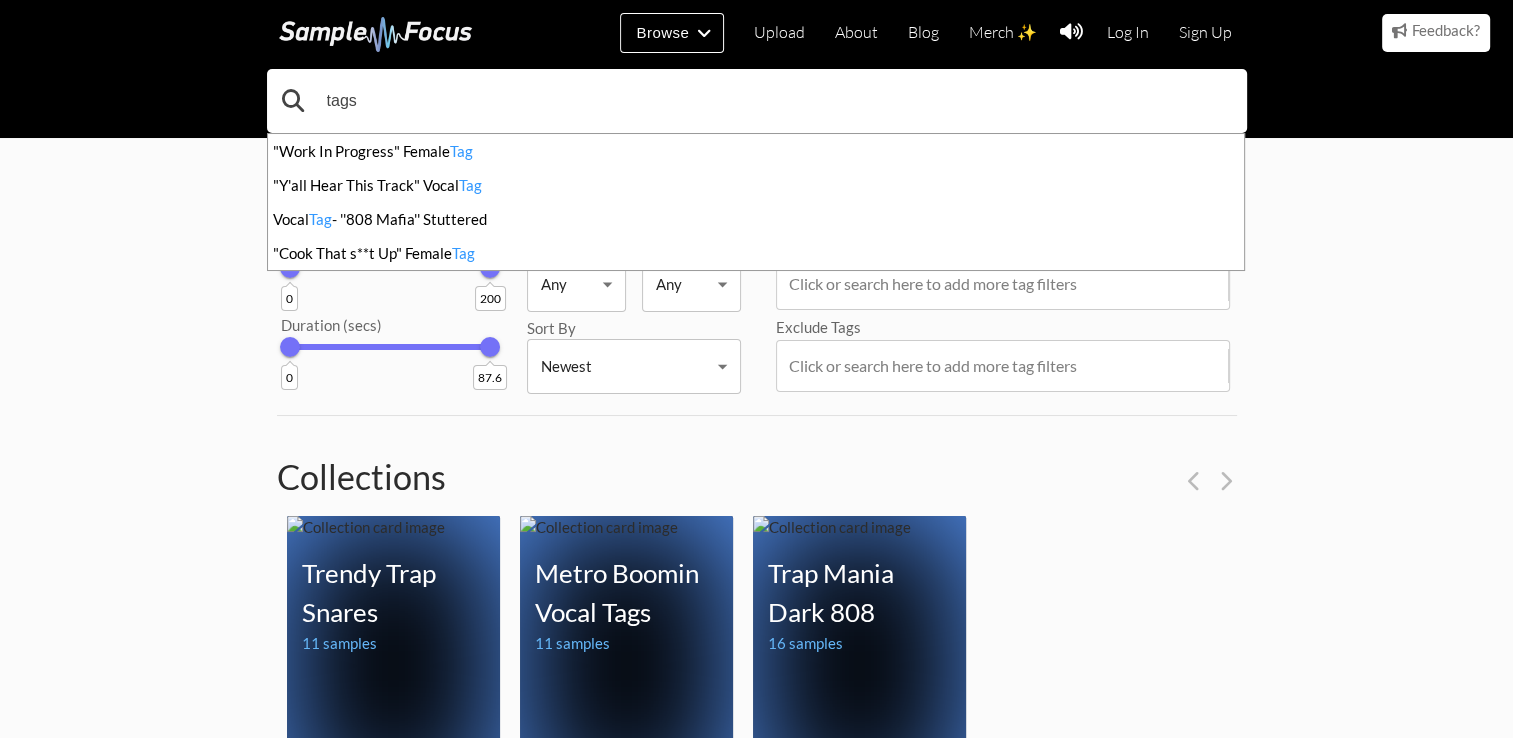 type on "tags" 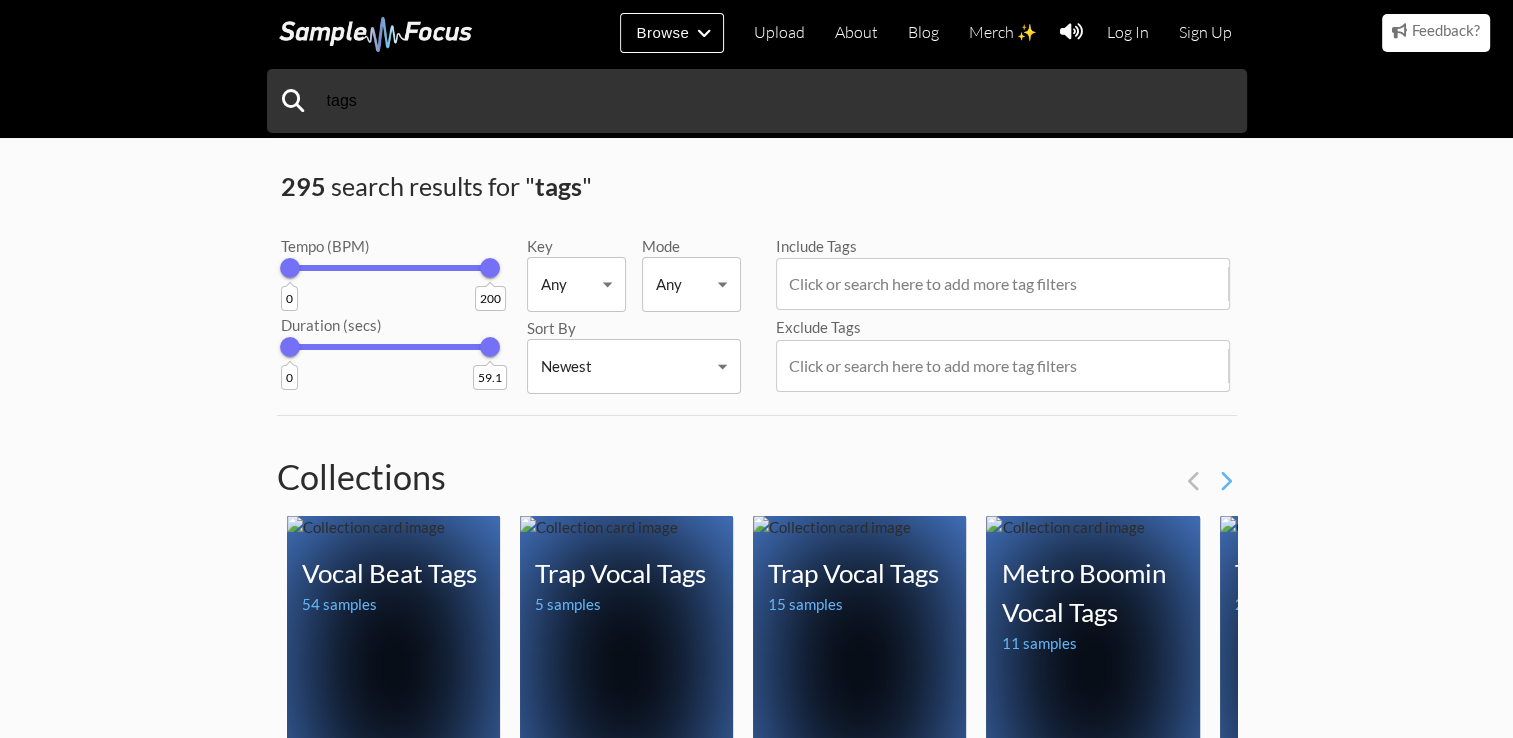 scroll, scrollTop: 0, scrollLeft: 0, axis: both 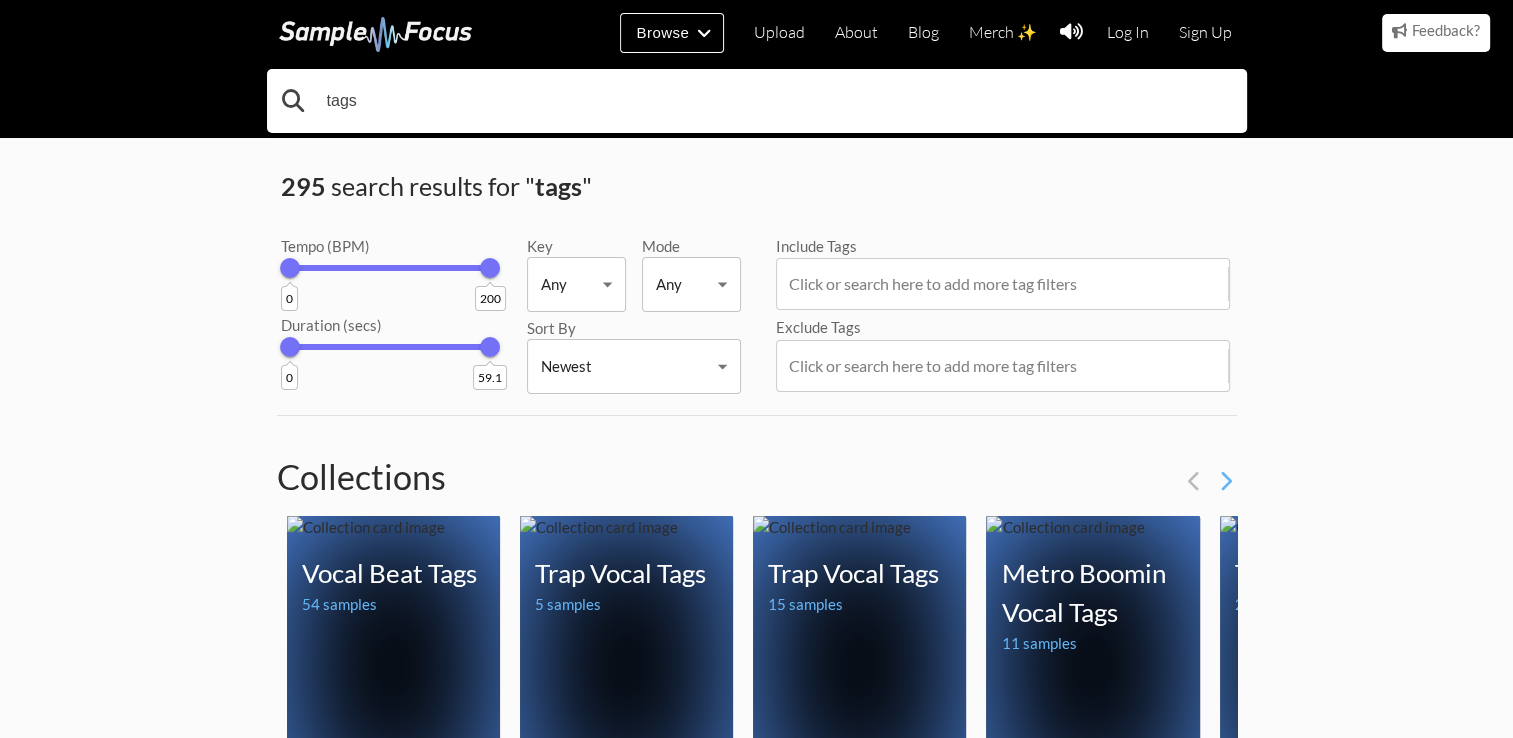 click on "tags" at bounding box center [757, 101] 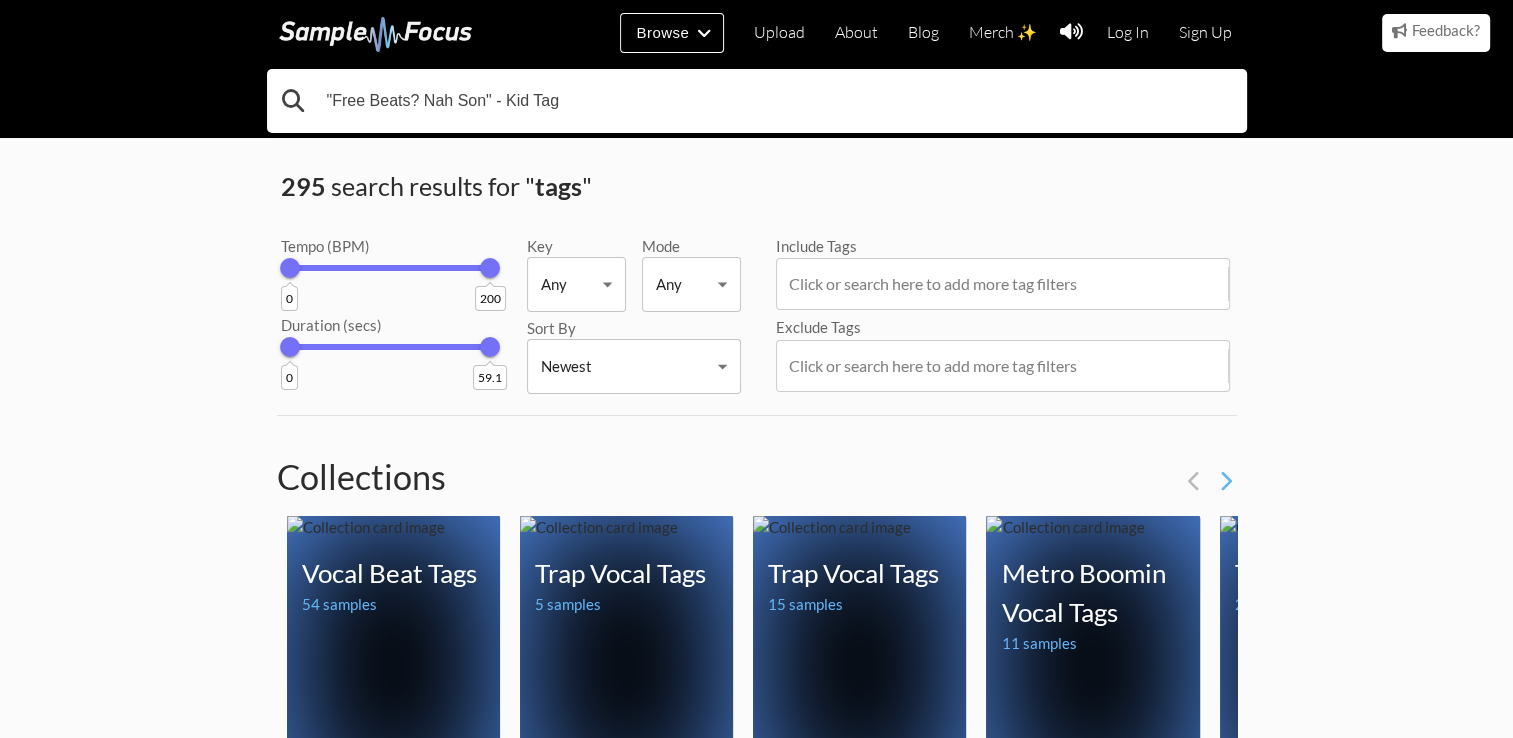 click on ""Free Beats? Nah Son" - Kid Tag" at bounding box center (757, 101) 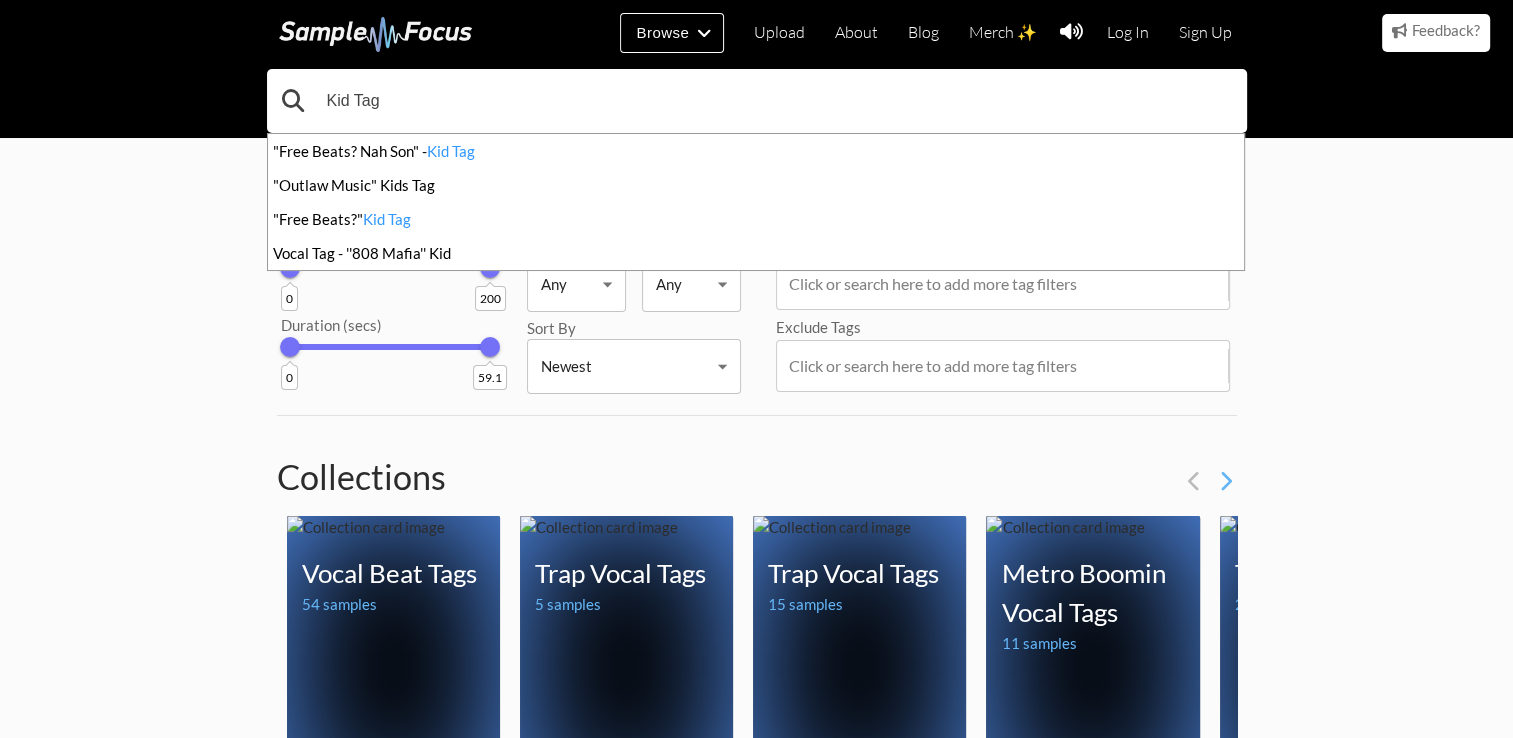 type on "Kid Tag" 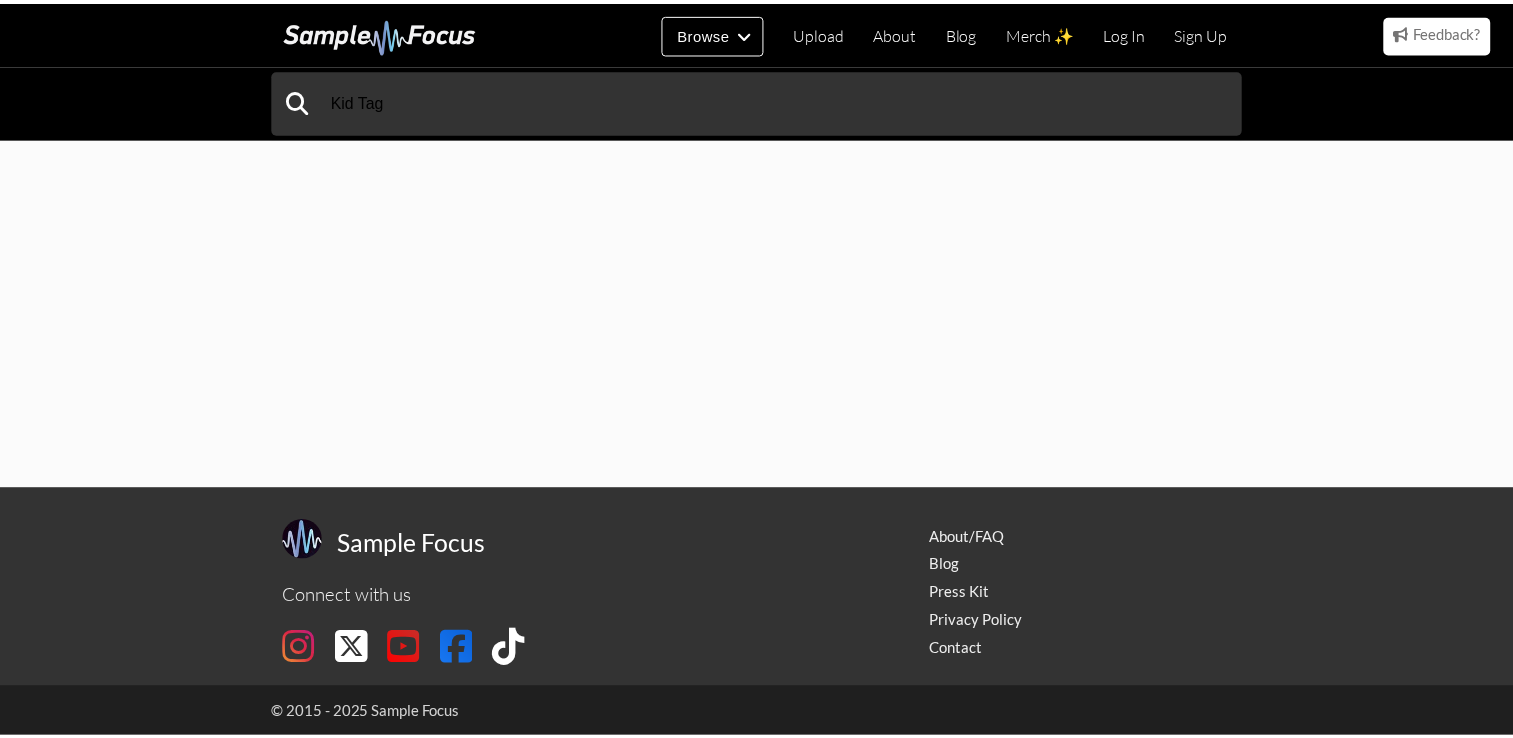 scroll, scrollTop: 0, scrollLeft: 0, axis: both 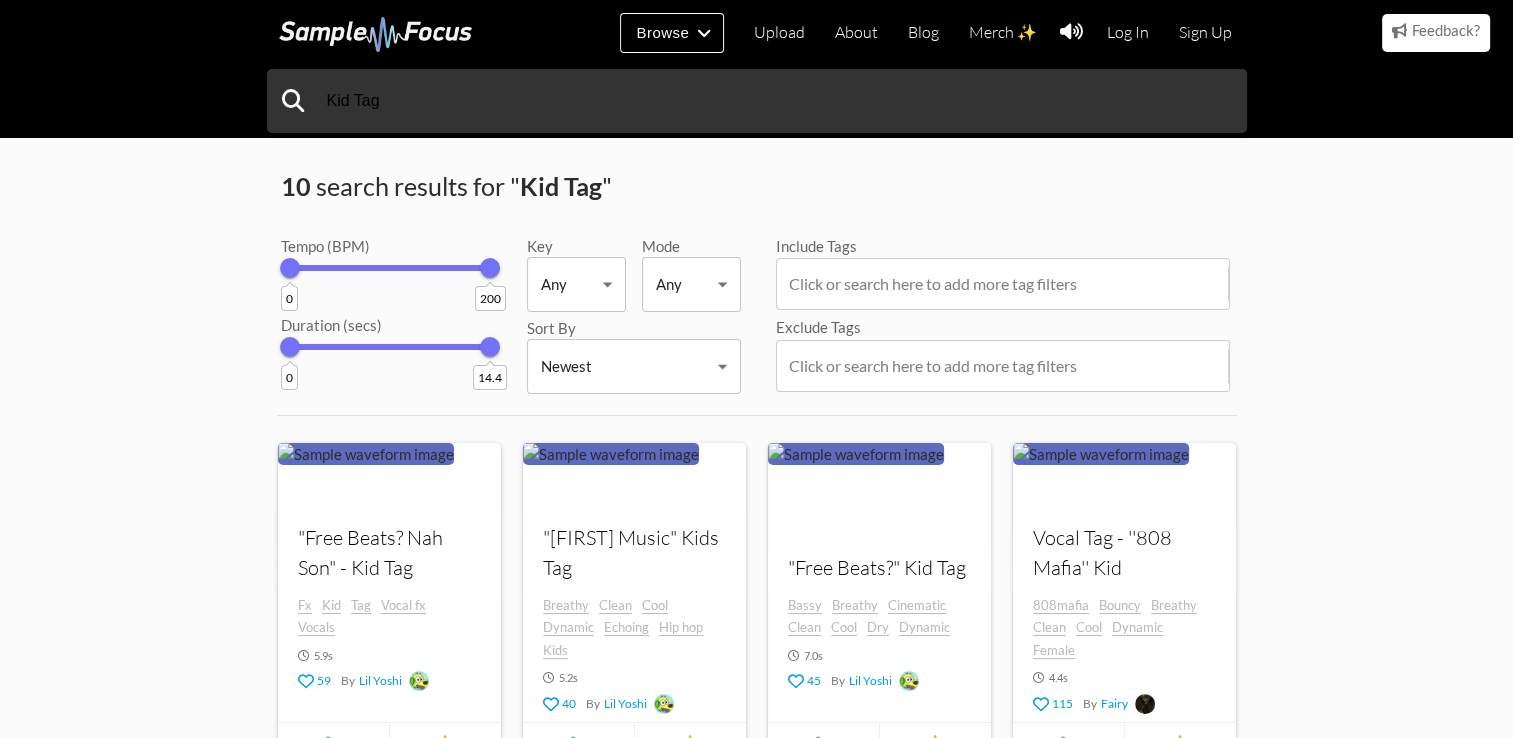 click on "Your browser does not support the audio  element. "Outlaw Music" Kids Tag Breathy Clean Cool Dynamic Echoing Hip hop Kids   5.2 s 40 By Lil Yoshi" at bounding box center (634, 609) 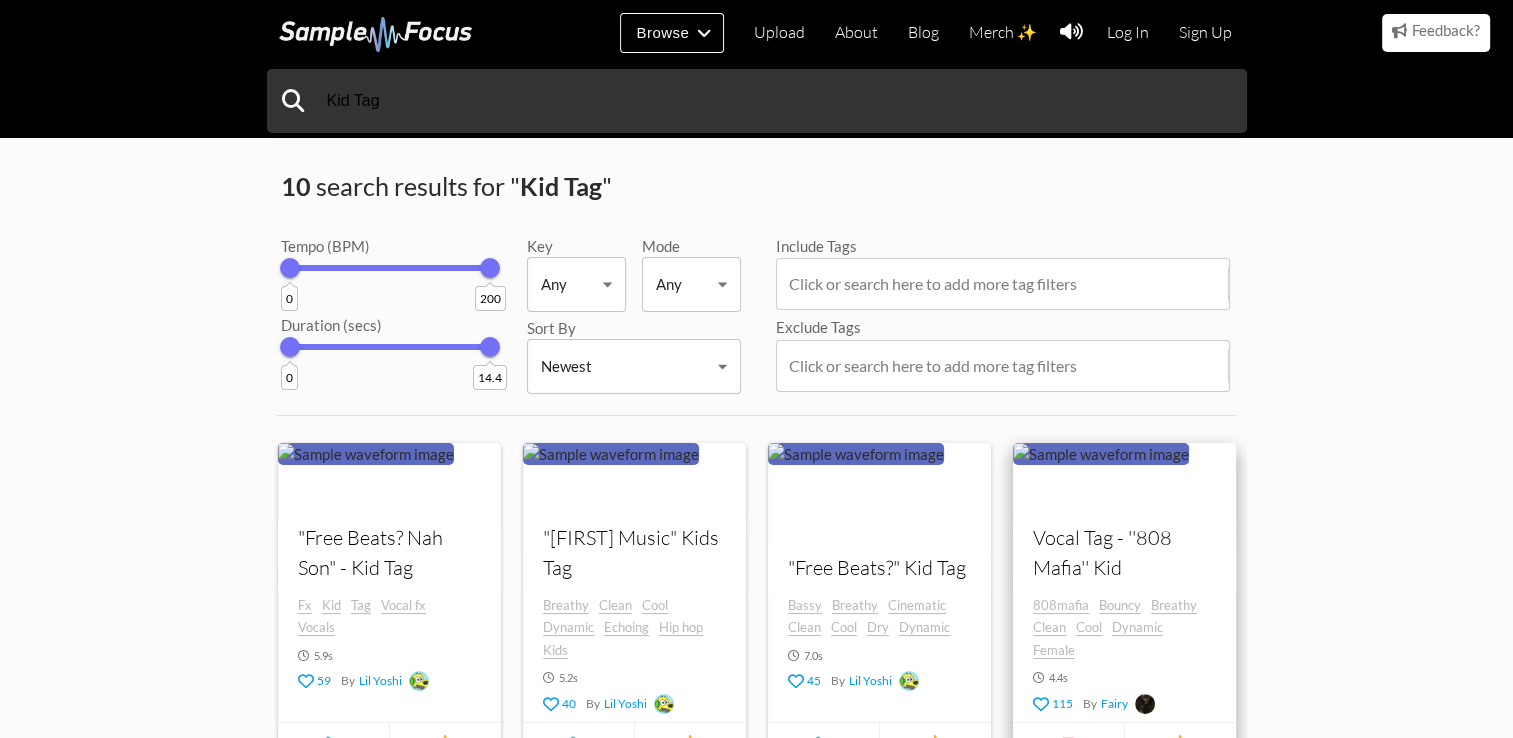 click at bounding box center (1013, 517) 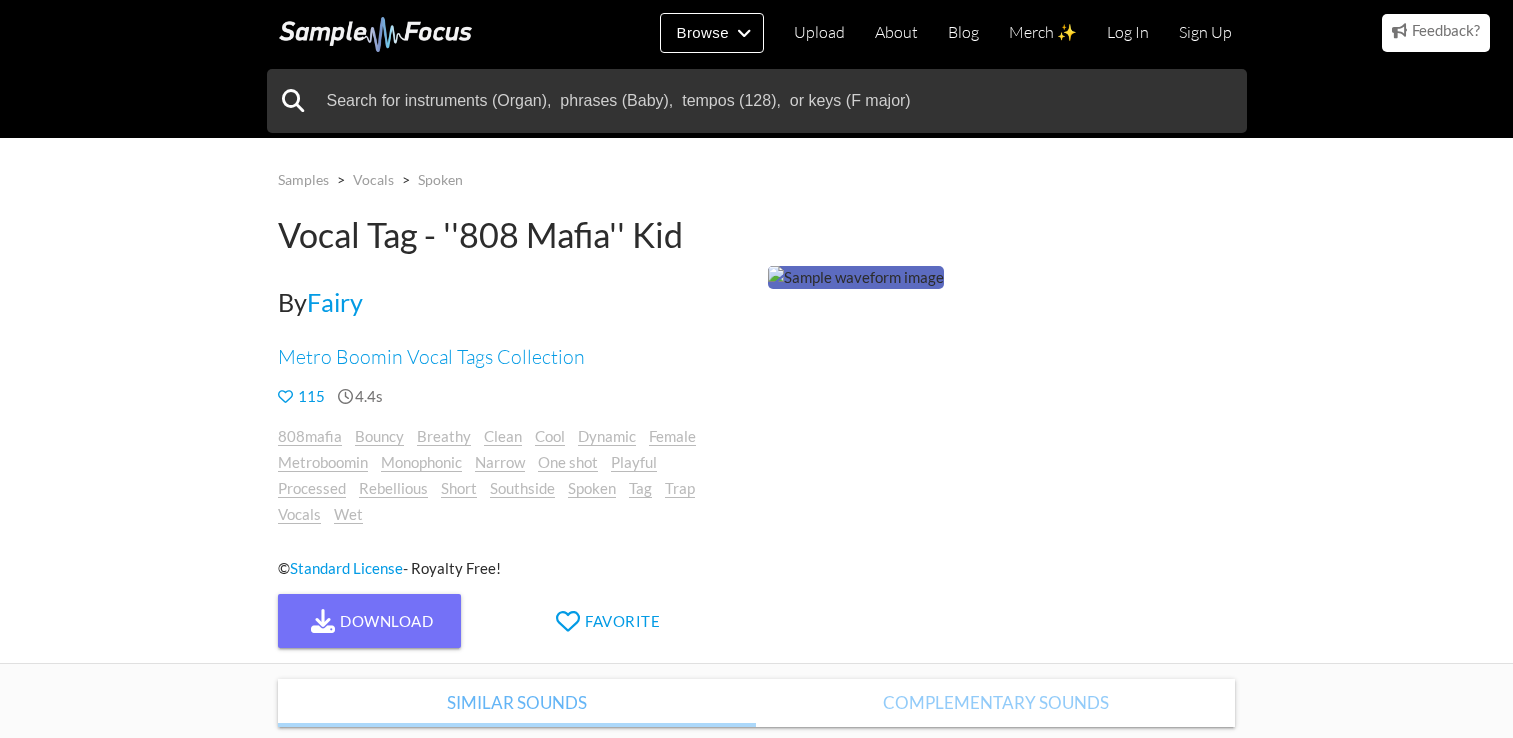 scroll, scrollTop: 0, scrollLeft: 0, axis: both 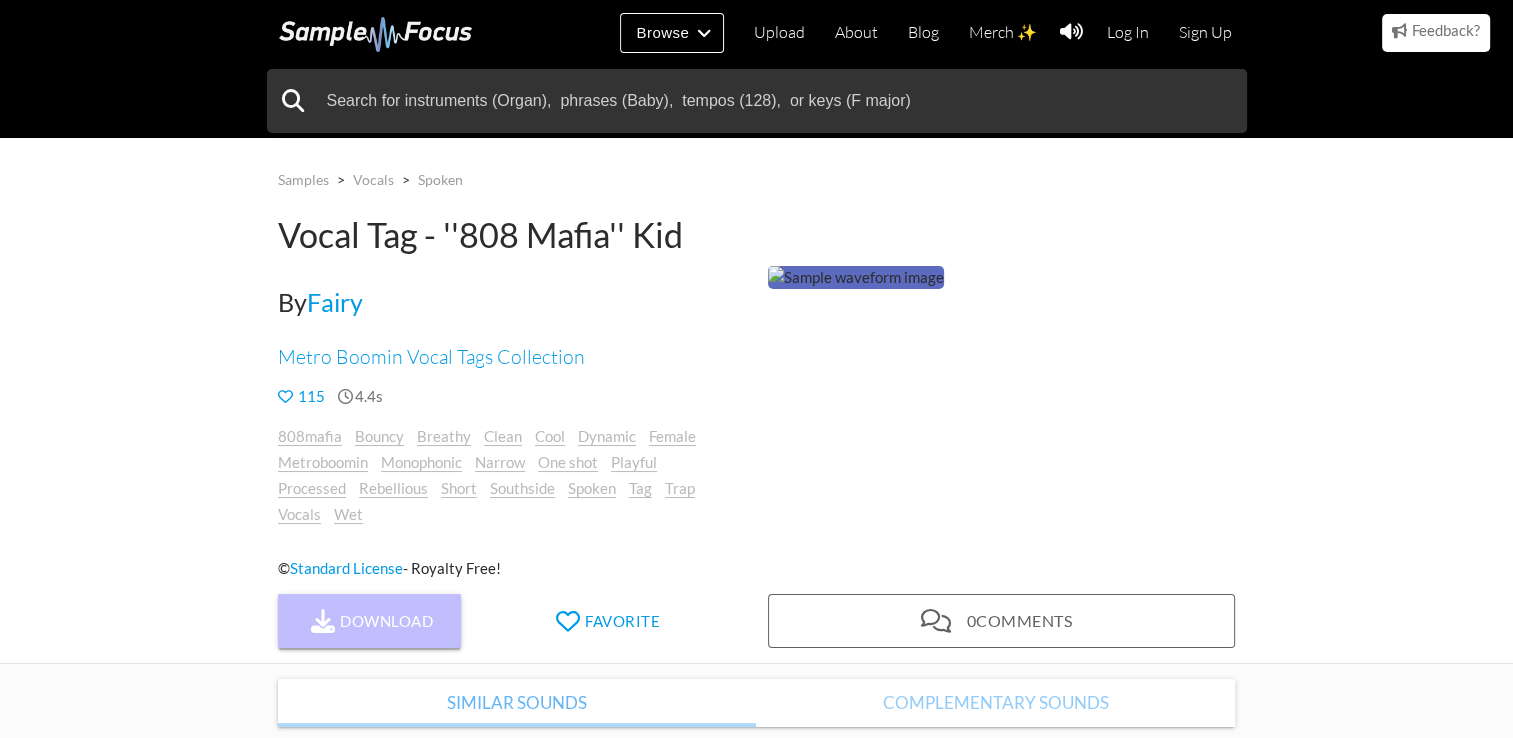 click on "Download" at bounding box center (370, 621) 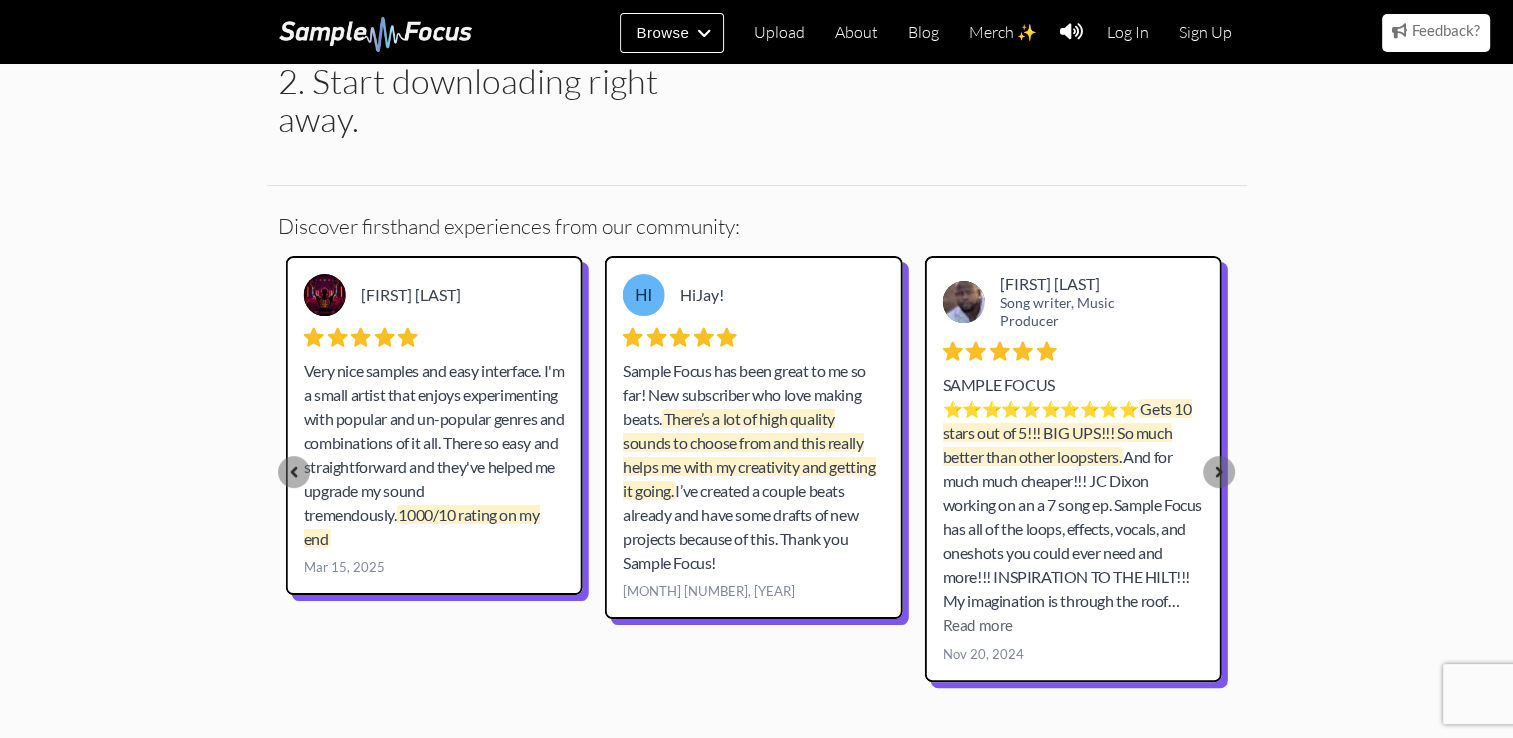 scroll, scrollTop: 0, scrollLeft: 0, axis: both 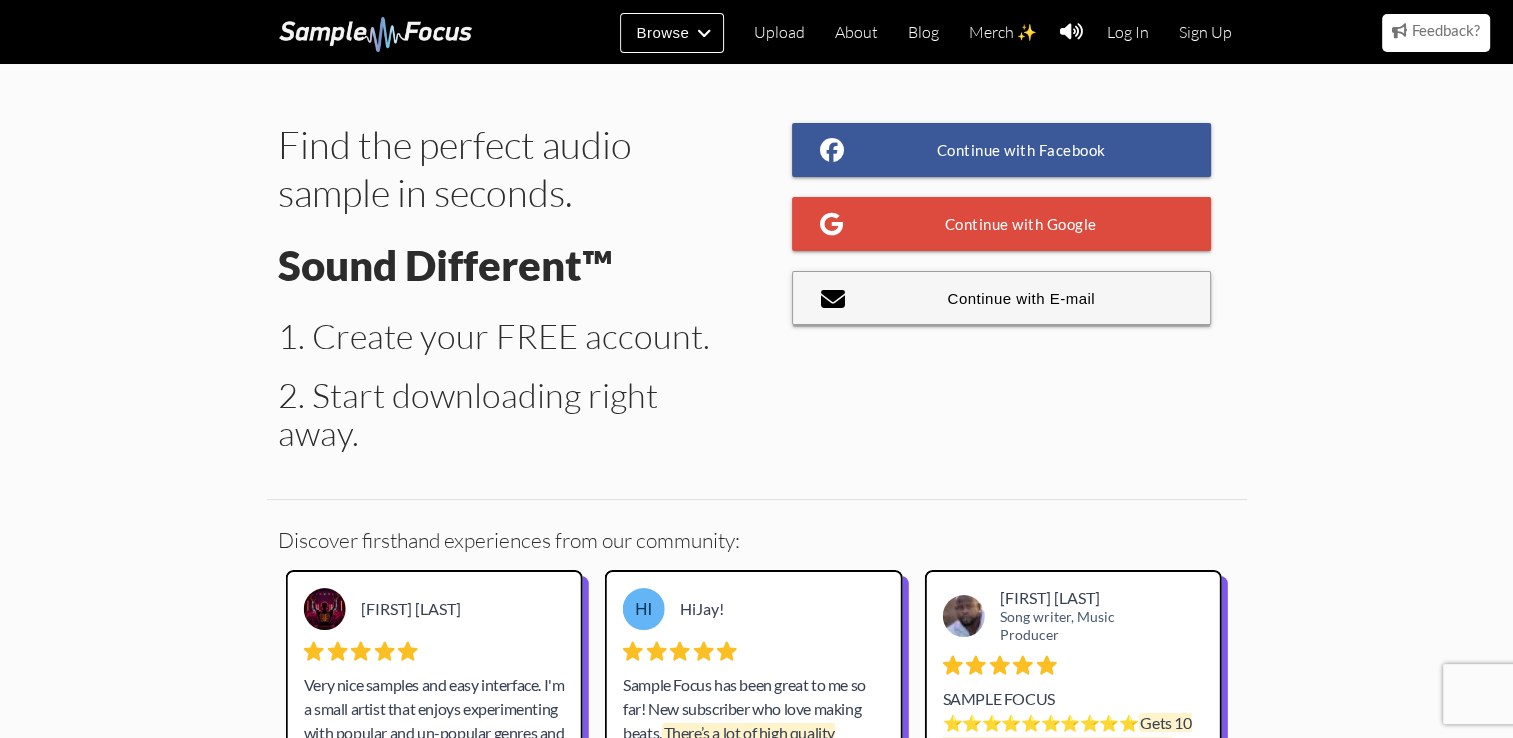 type on "[EMAIL]" 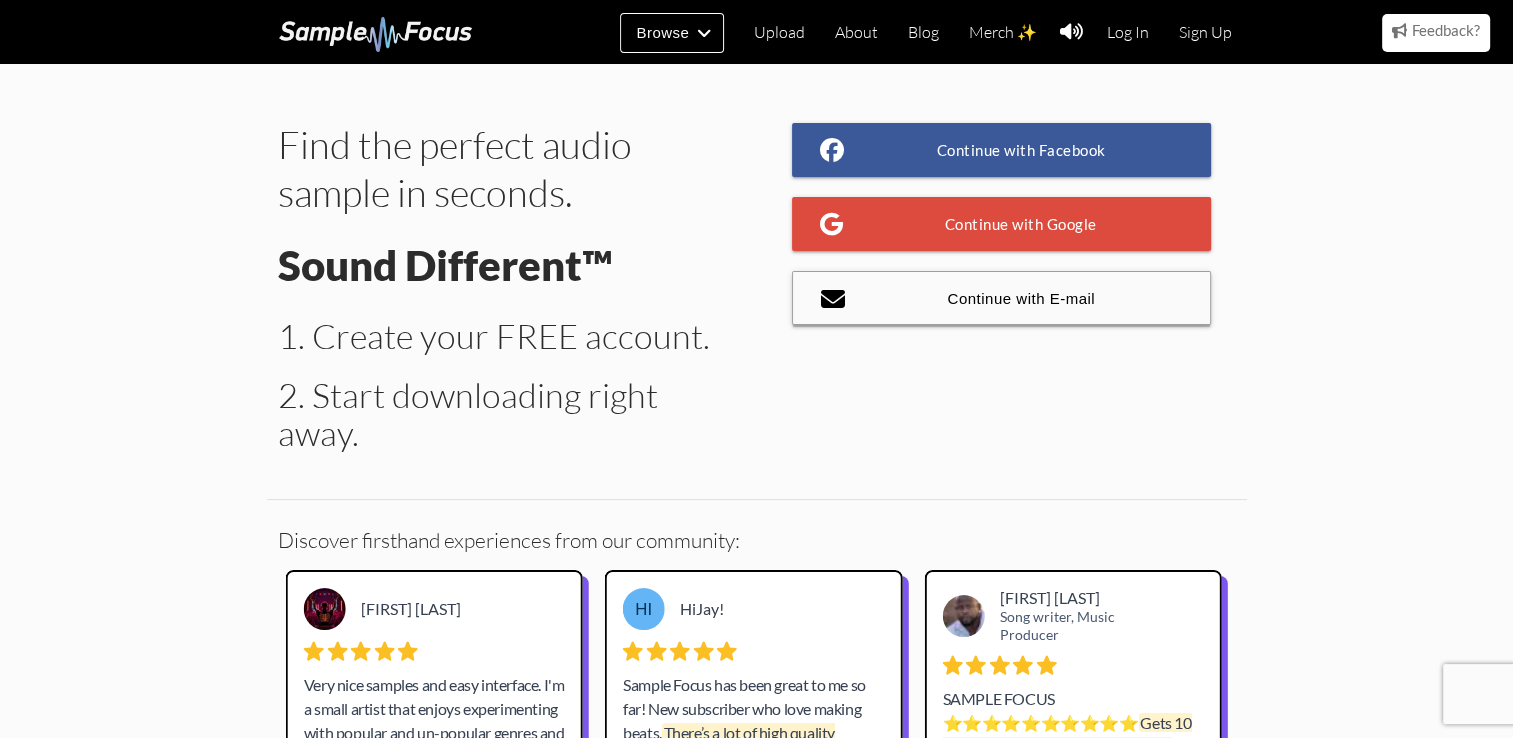 click on "Continue with E-mail" at bounding box center [1002, 298] 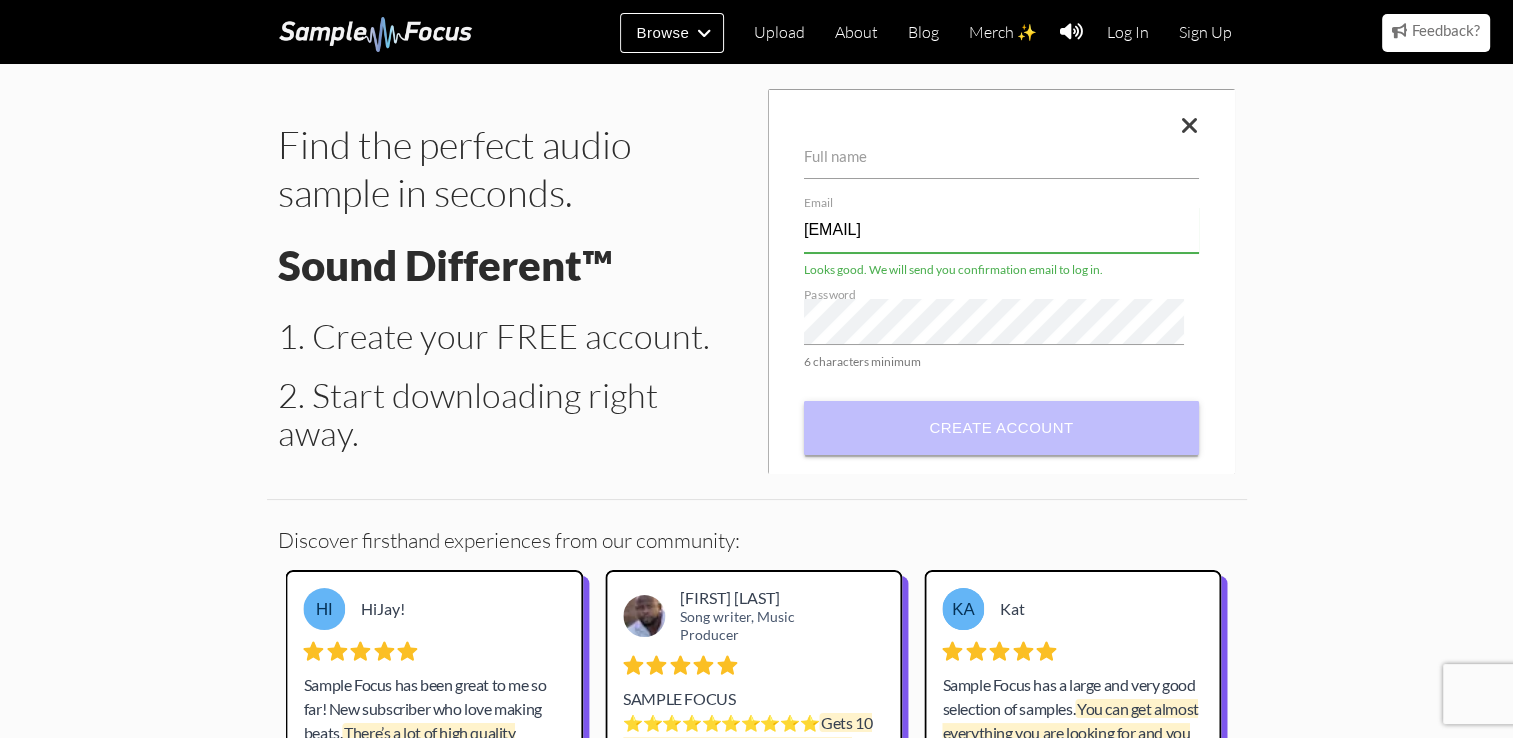 click on "Create account" at bounding box center [1001, 428] 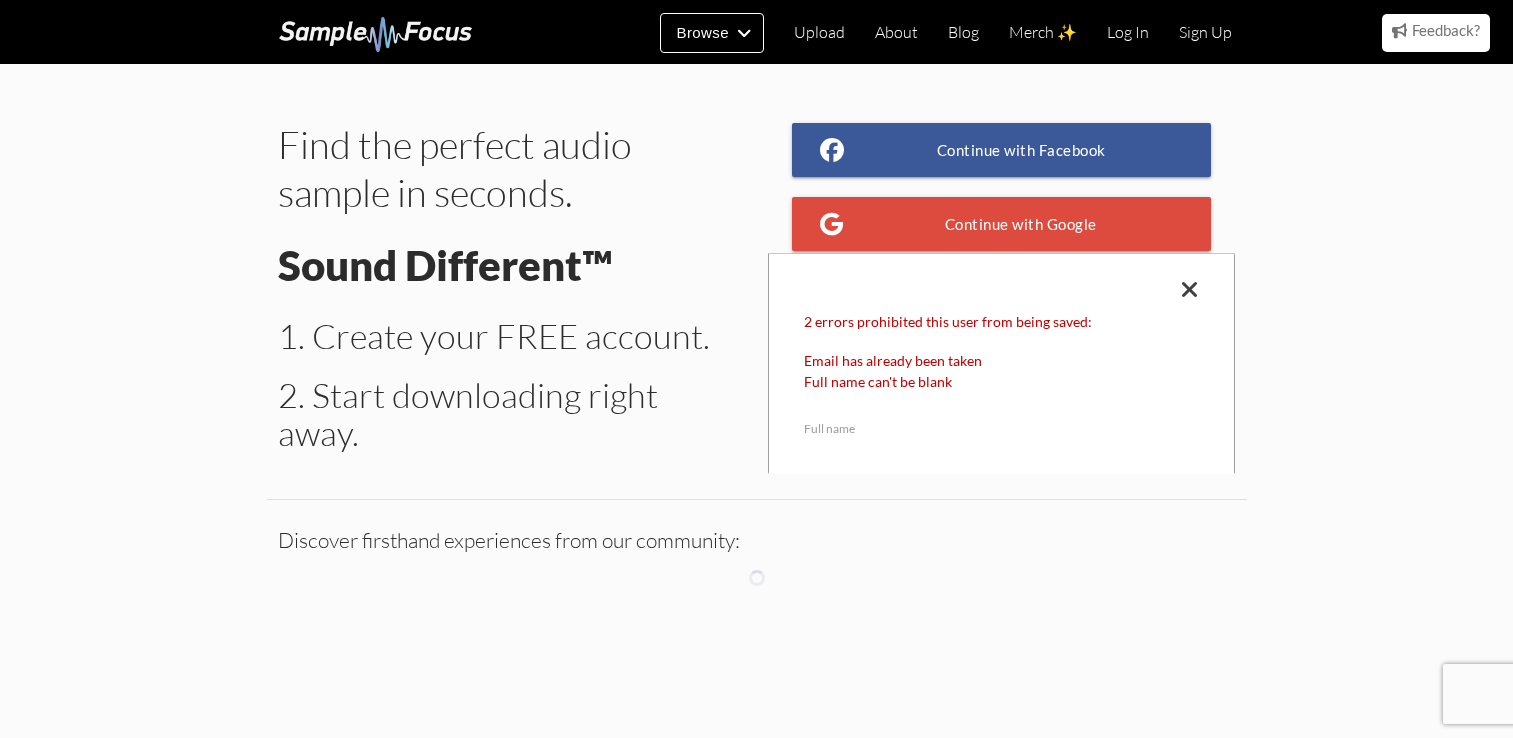 scroll, scrollTop: 0, scrollLeft: 0, axis: both 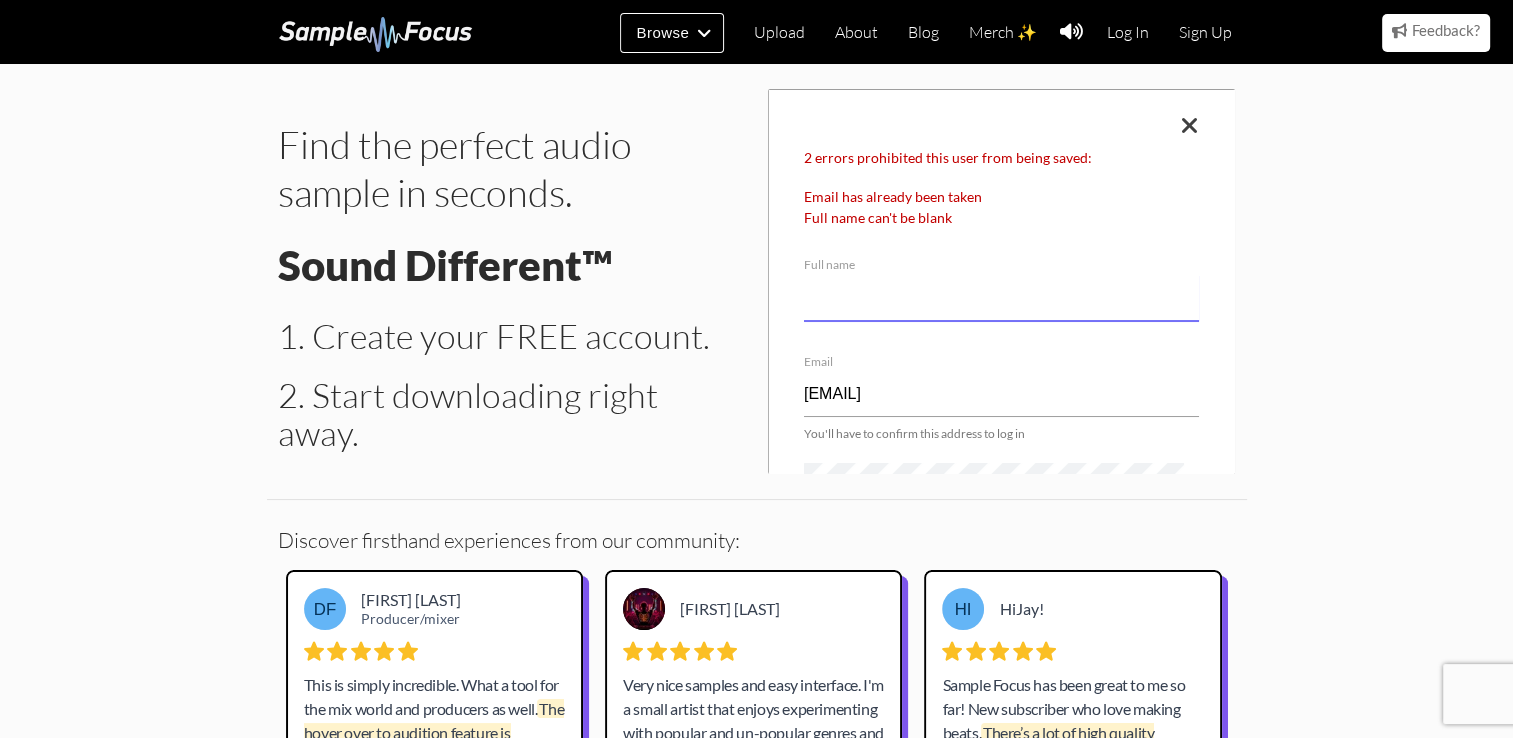 click on "Full name" at bounding box center [1001, 298] 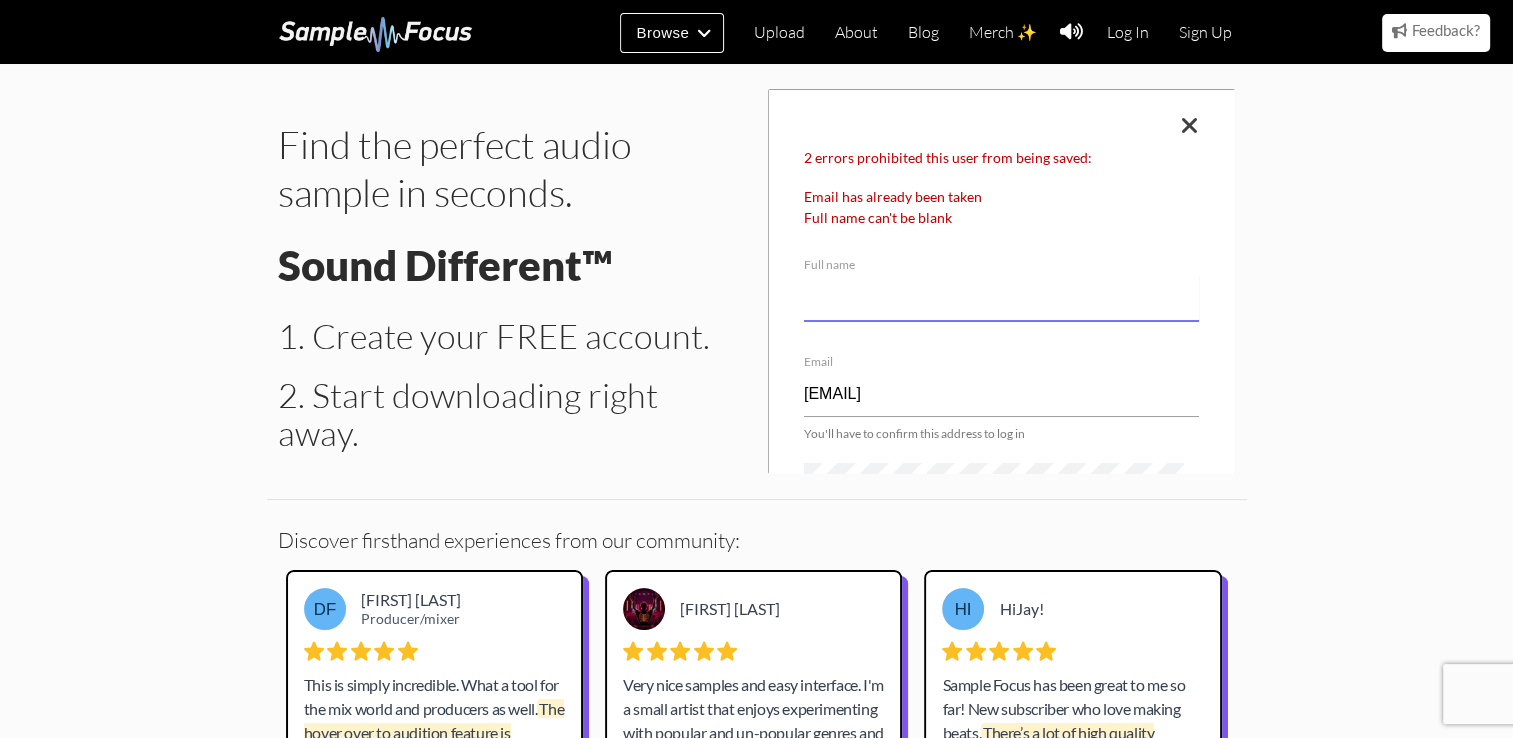 type on "[EMAIL]" 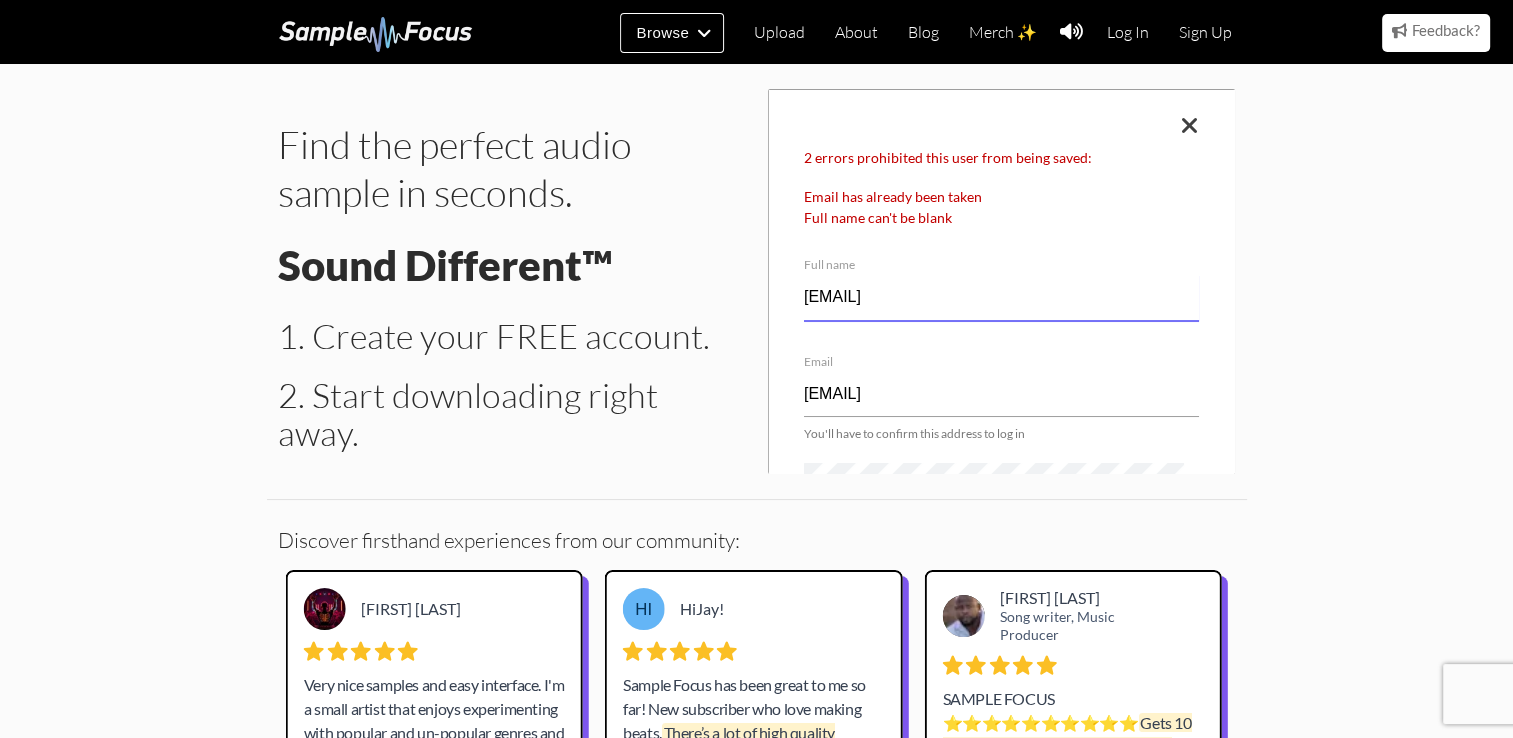 scroll, scrollTop: 188, scrollLeft: 0, axis: vertical 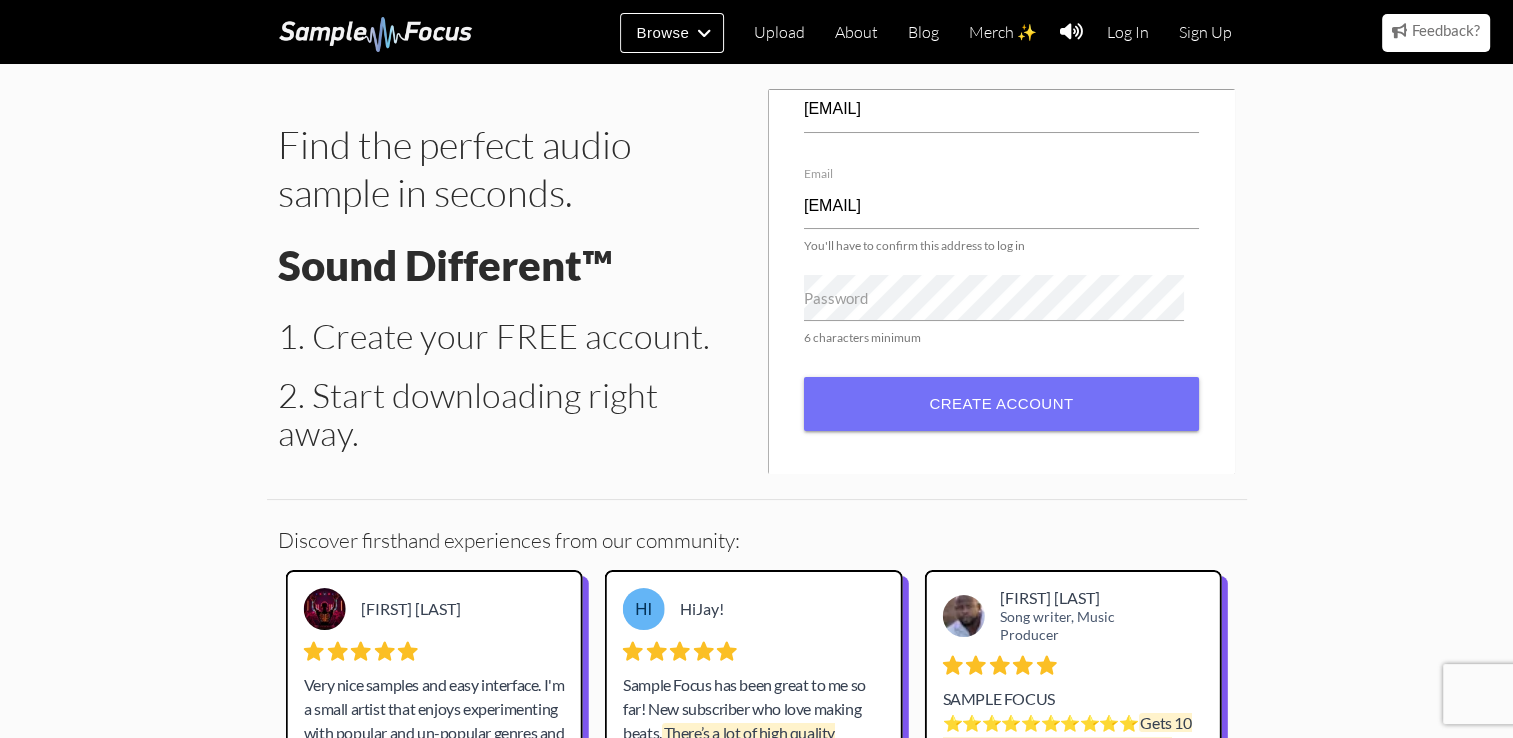 click on "Password" at bounding box center (836, 298) 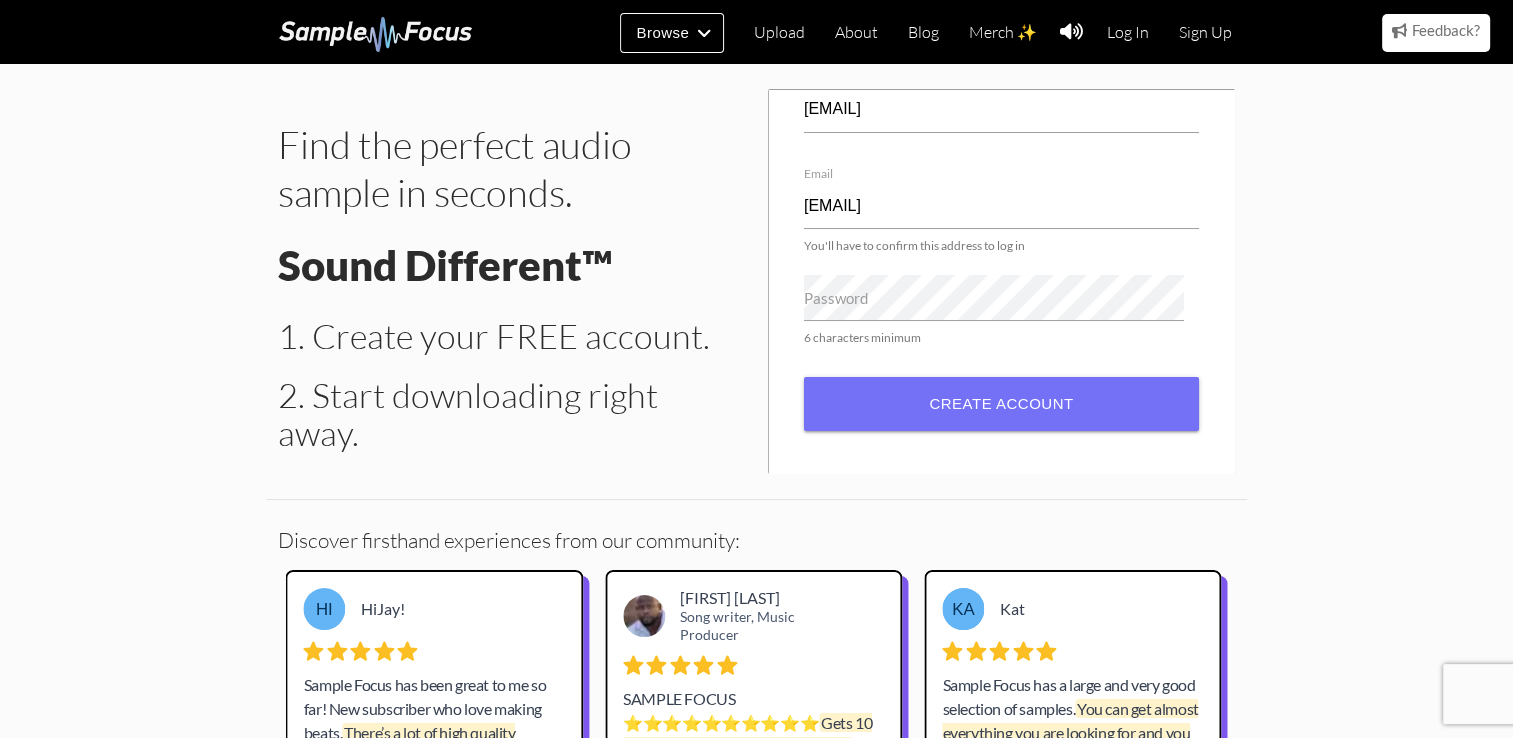 click on "Password" at bounding box center [836, 298] 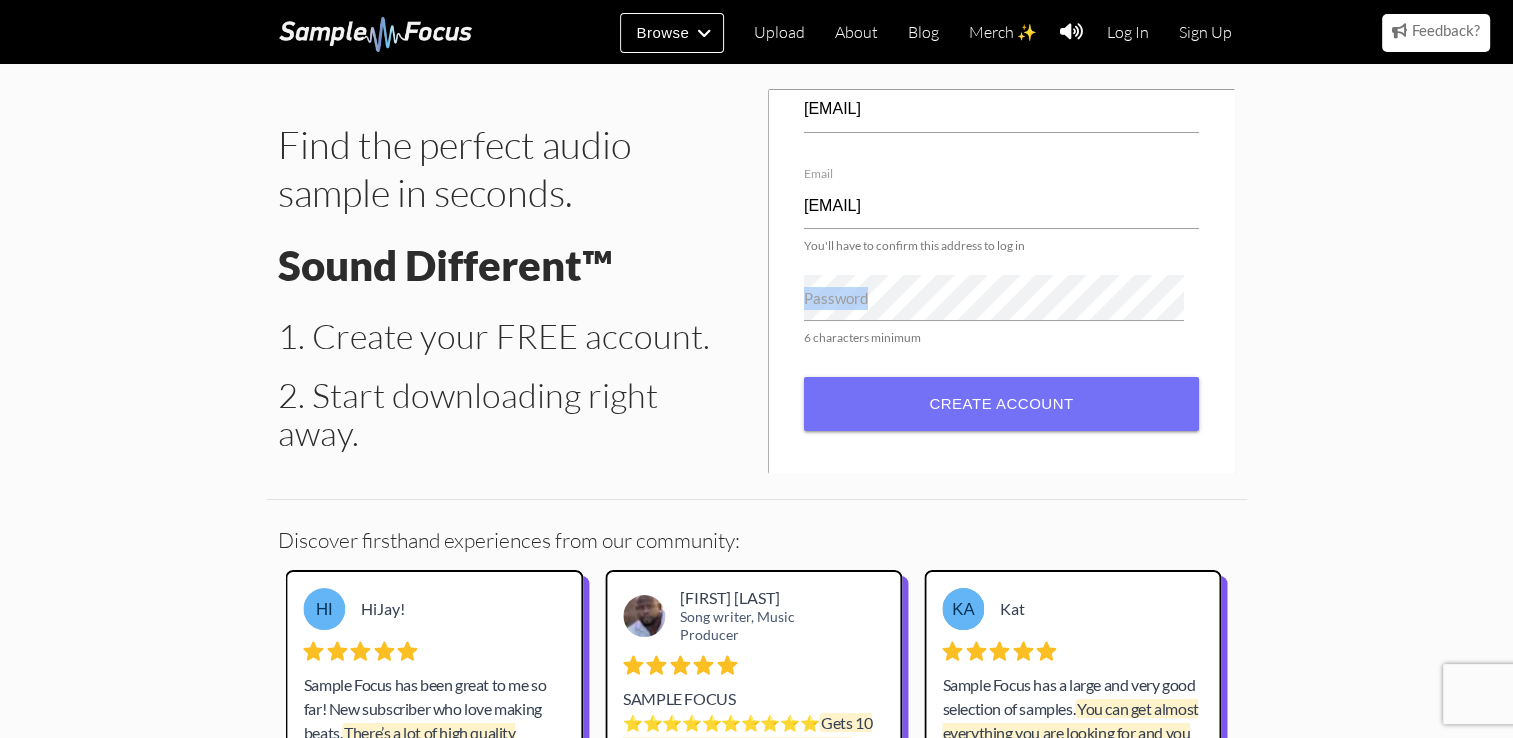 click on "Password" at bounding box center (836, 298) 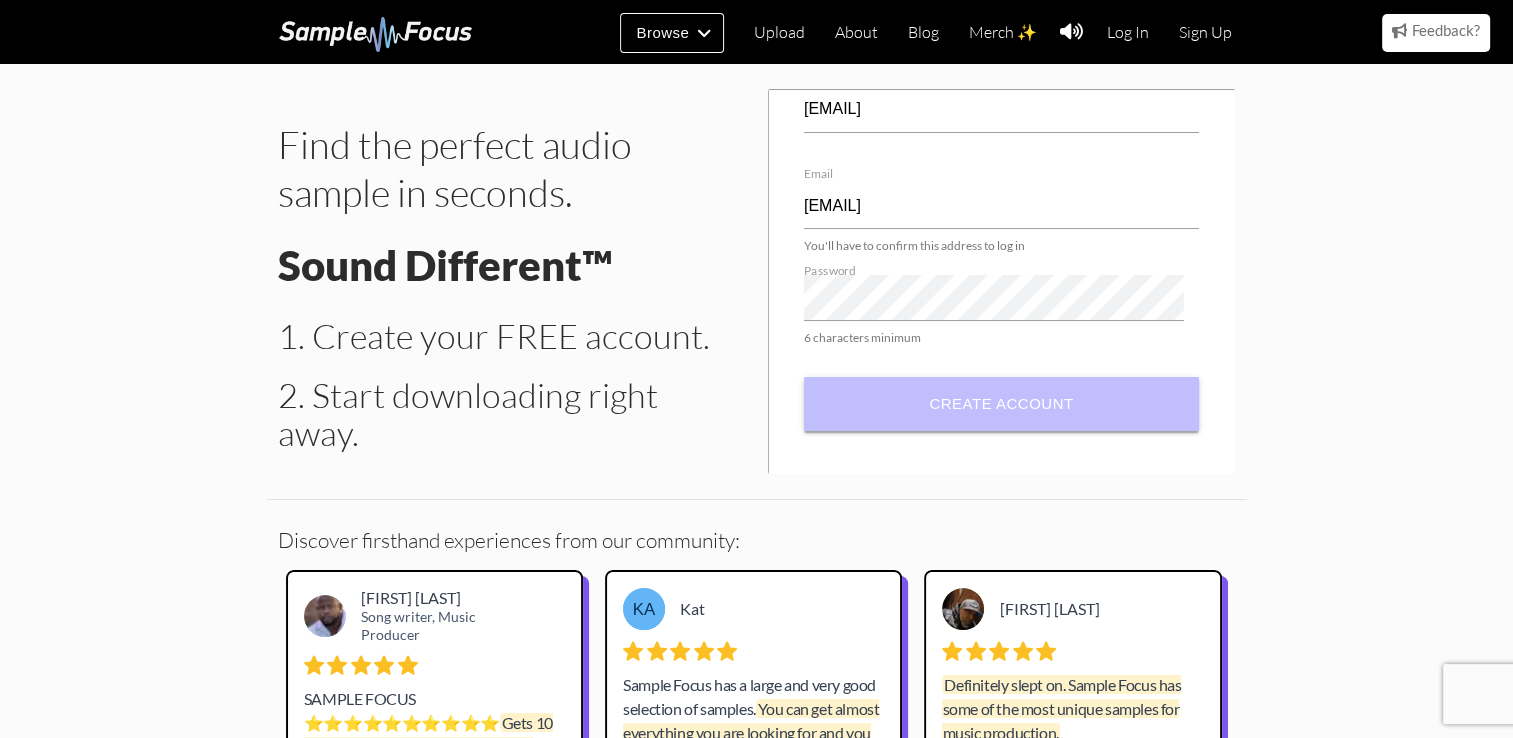 click on "Create account" at bounding box center (1001, 404) 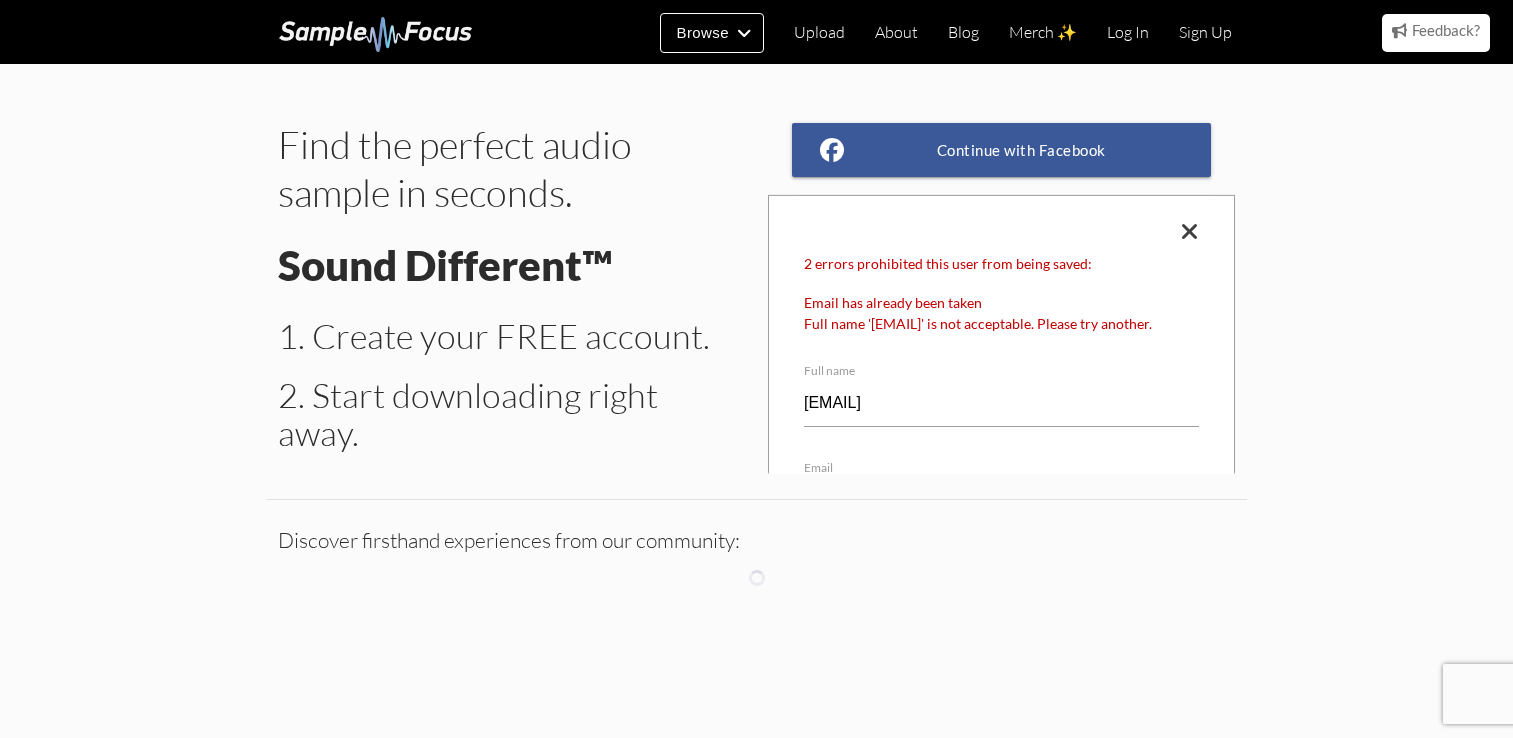 scroll, scrollTop: 0, scrollLeft: 0, axis: both 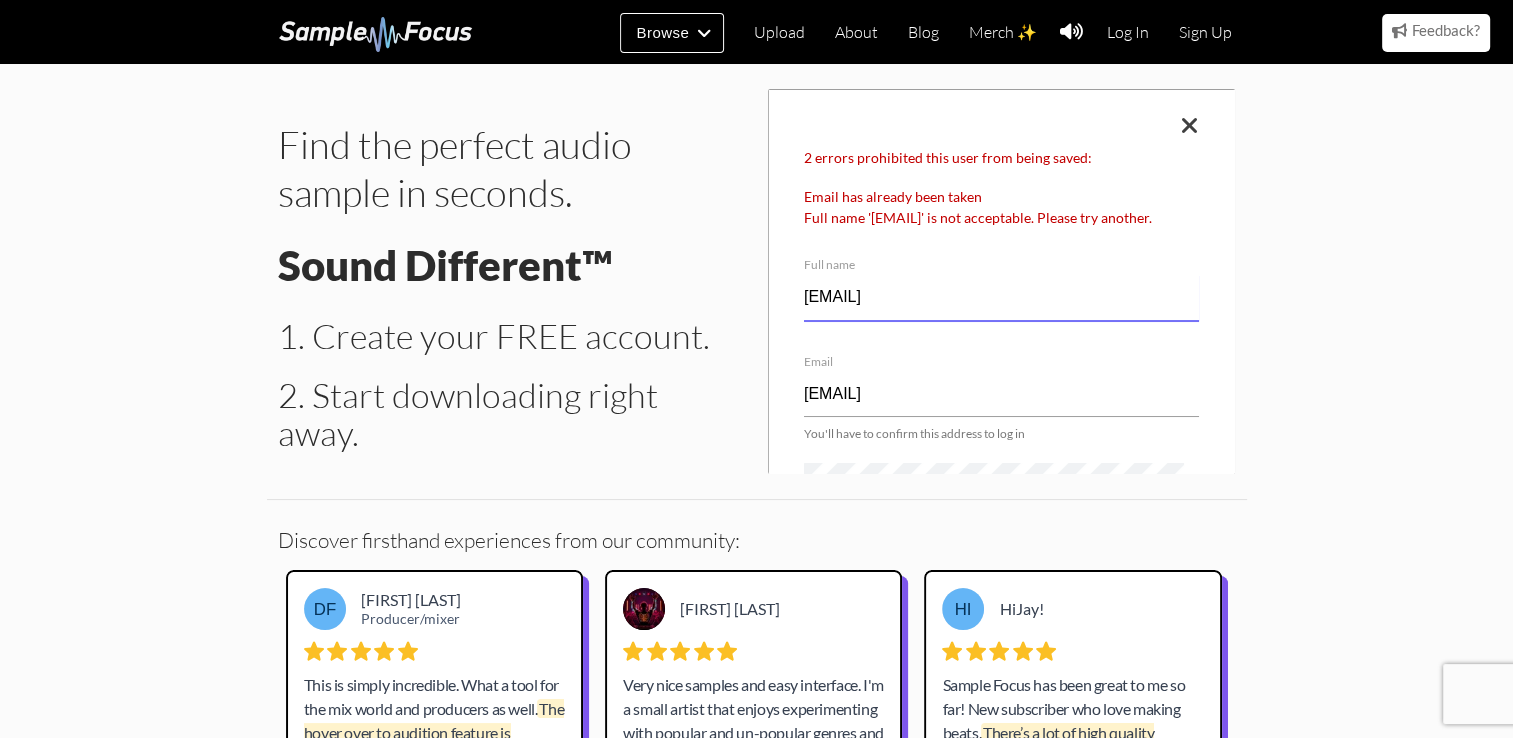 click on "[EMAIL]" at bounding box center (1001, 298) 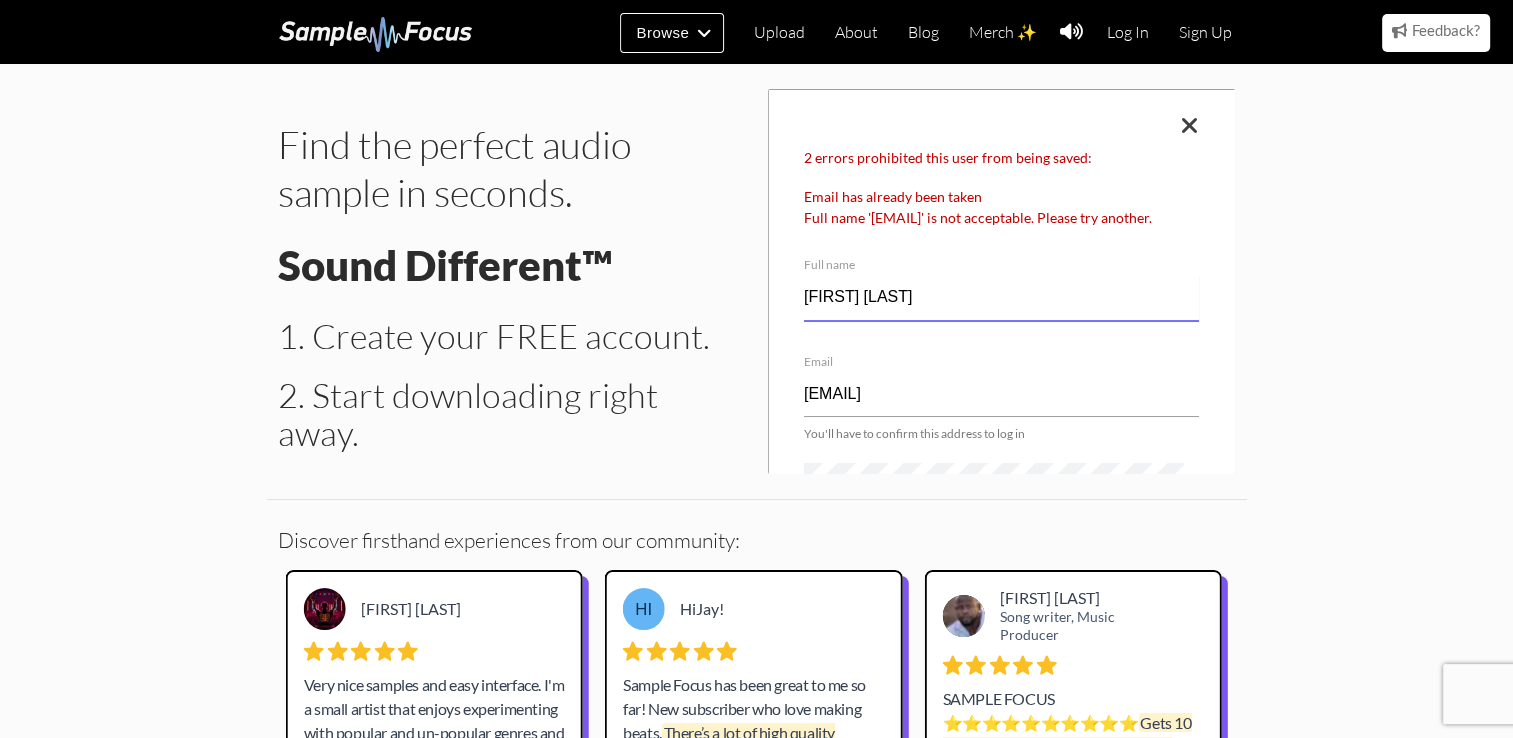 scroll, scrollTop: 210, scrollLeft: 0, axis: vertical 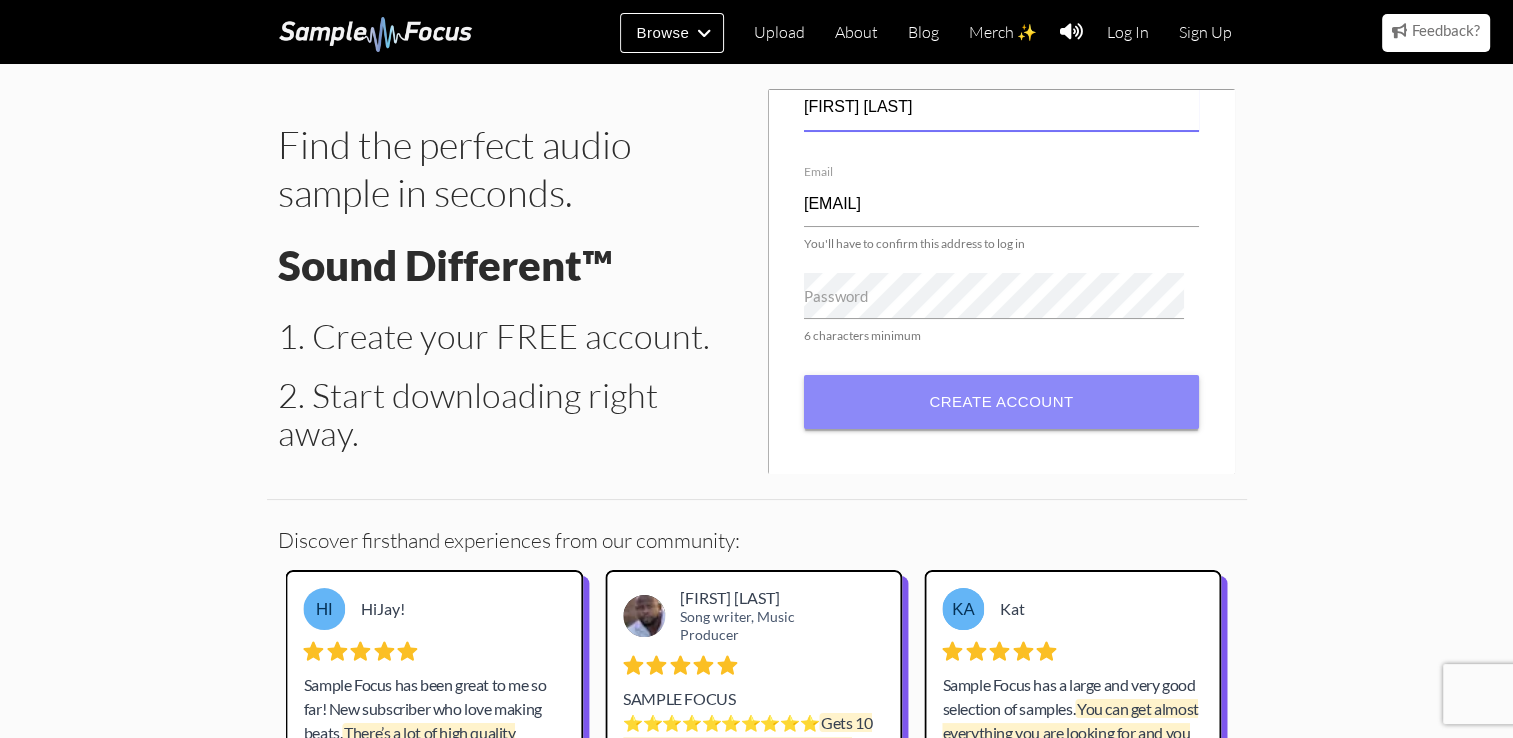 type on "[FIRST] [LAST]" 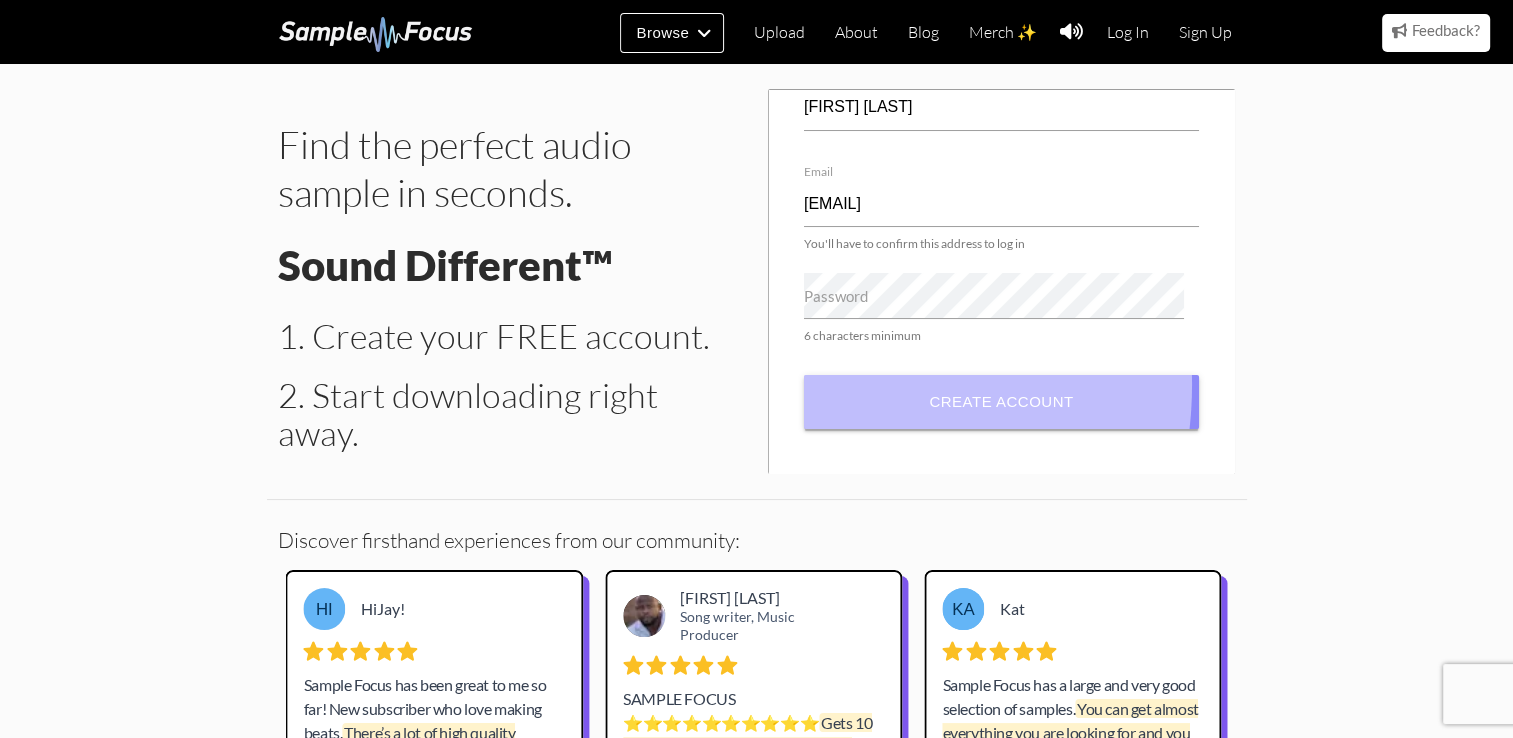 click on "Create account" at bounding box center [1001, 402] 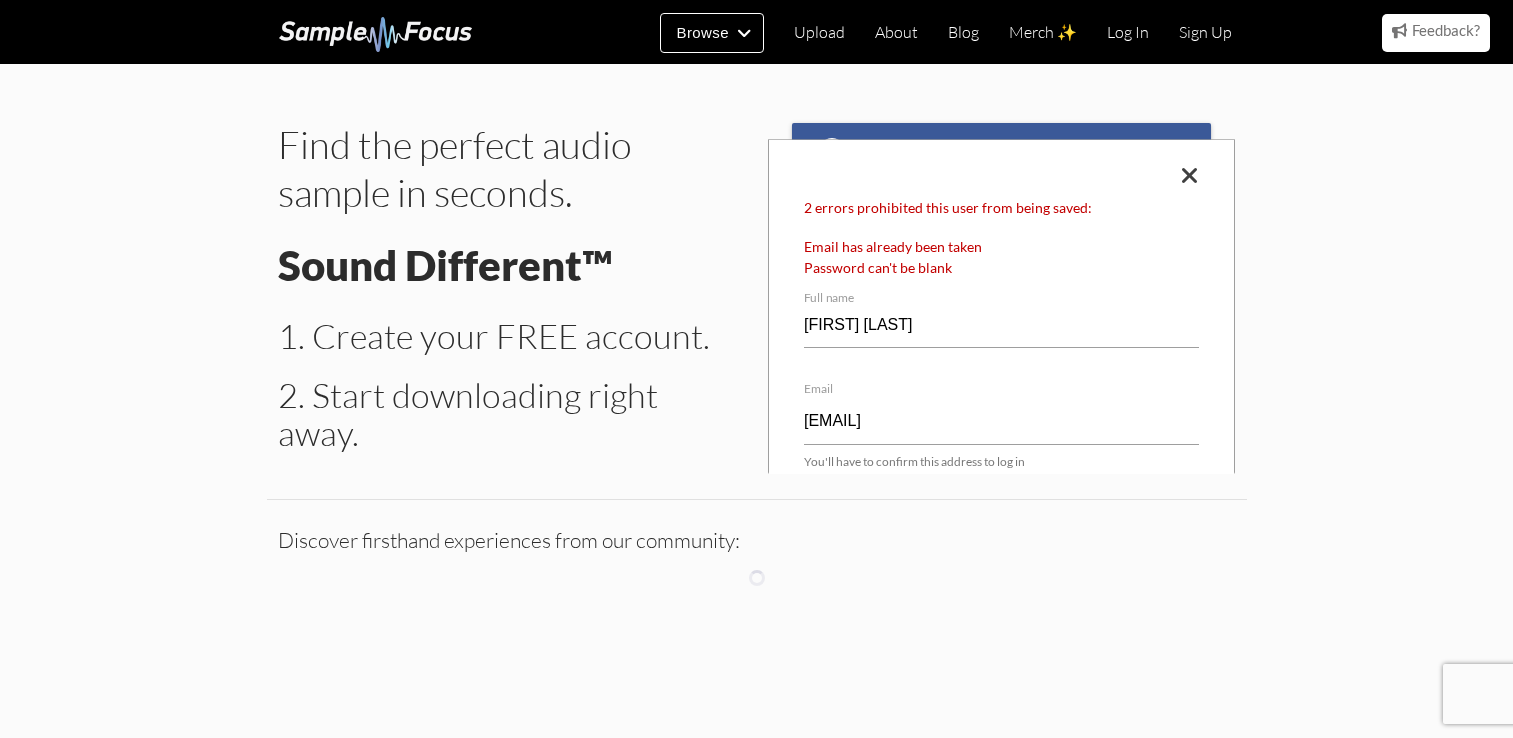 scroll, scrollTop: 0, scrollLeft: 0, axis: both 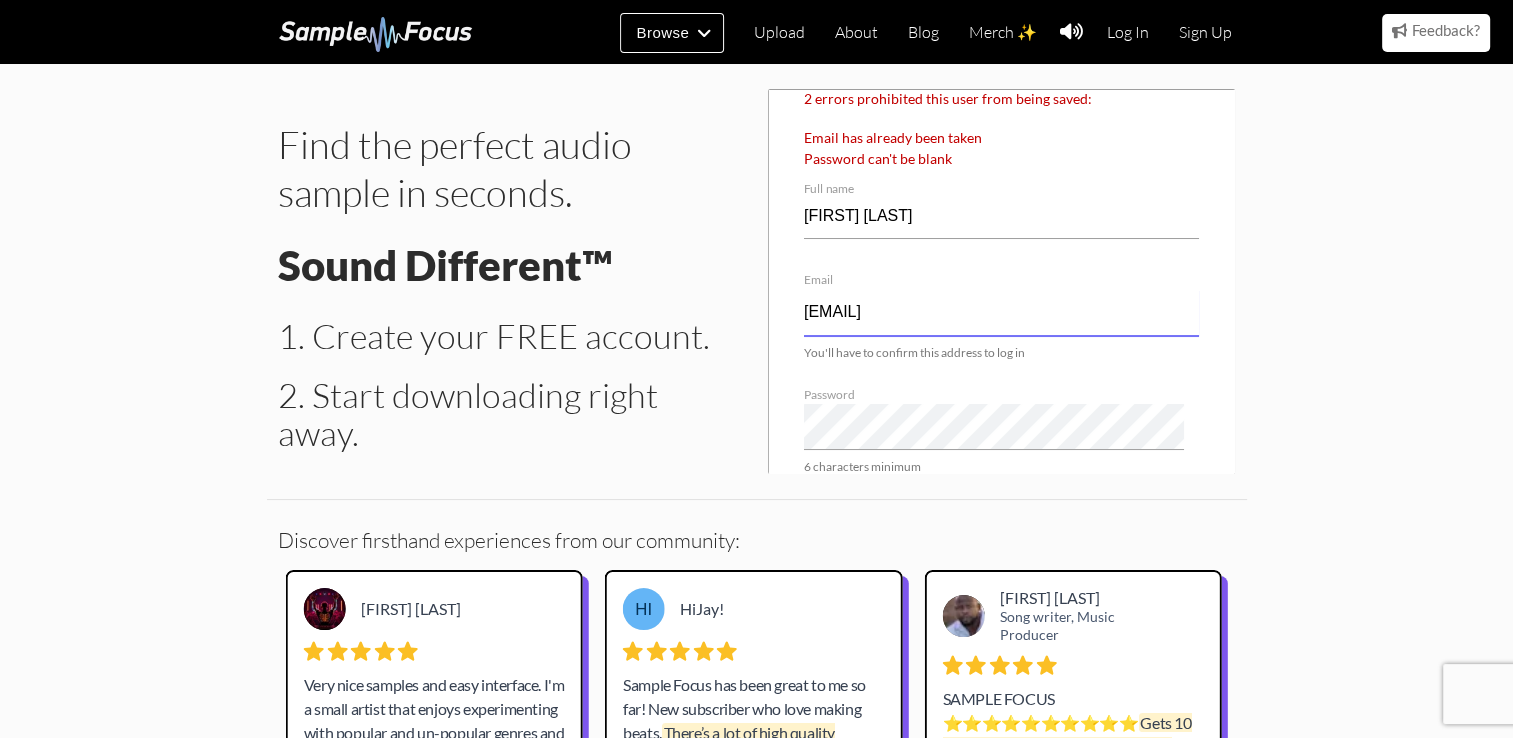 click on "evanjames411@icloud.com" at bounding box center [1001, 313] 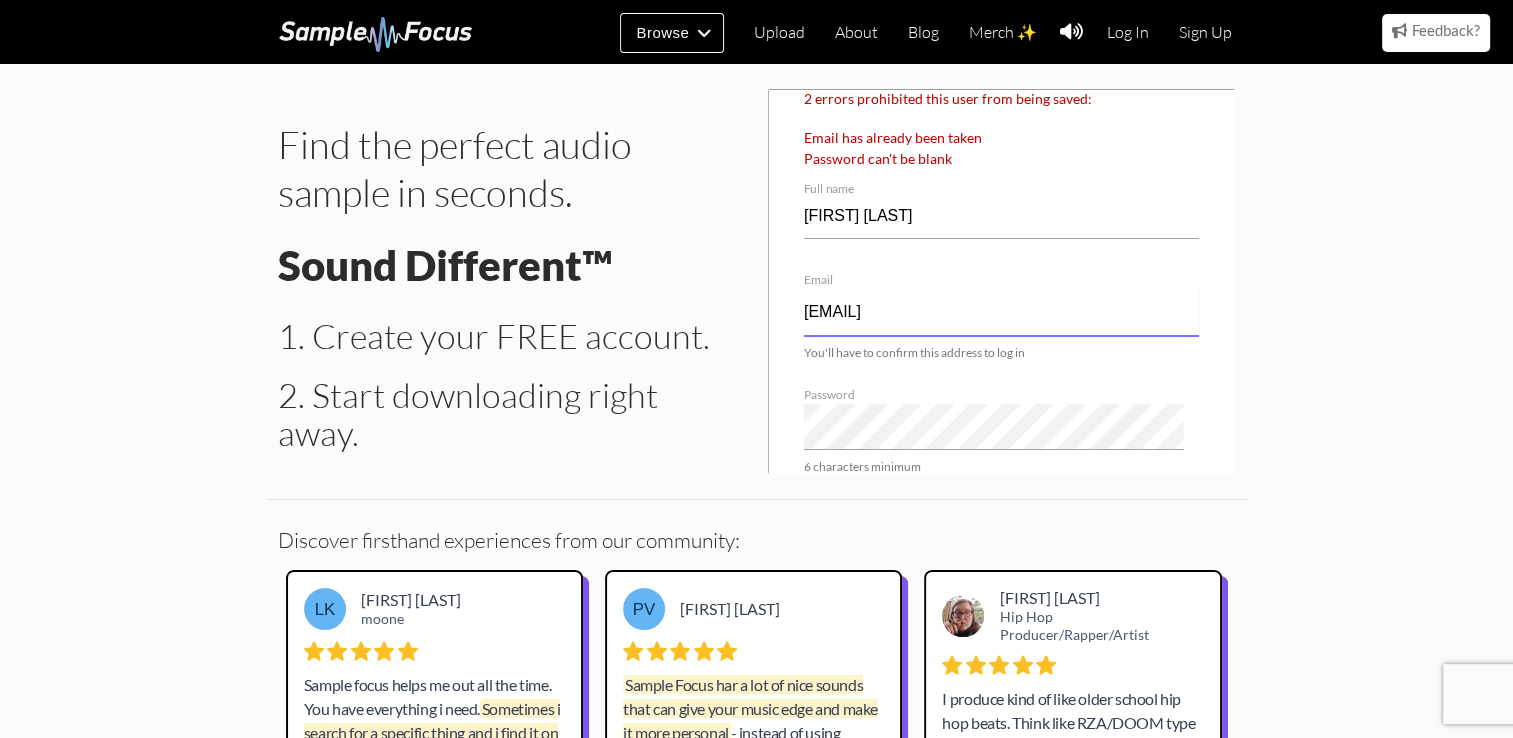 type on "[NUMBER]@[DOMAIN]" 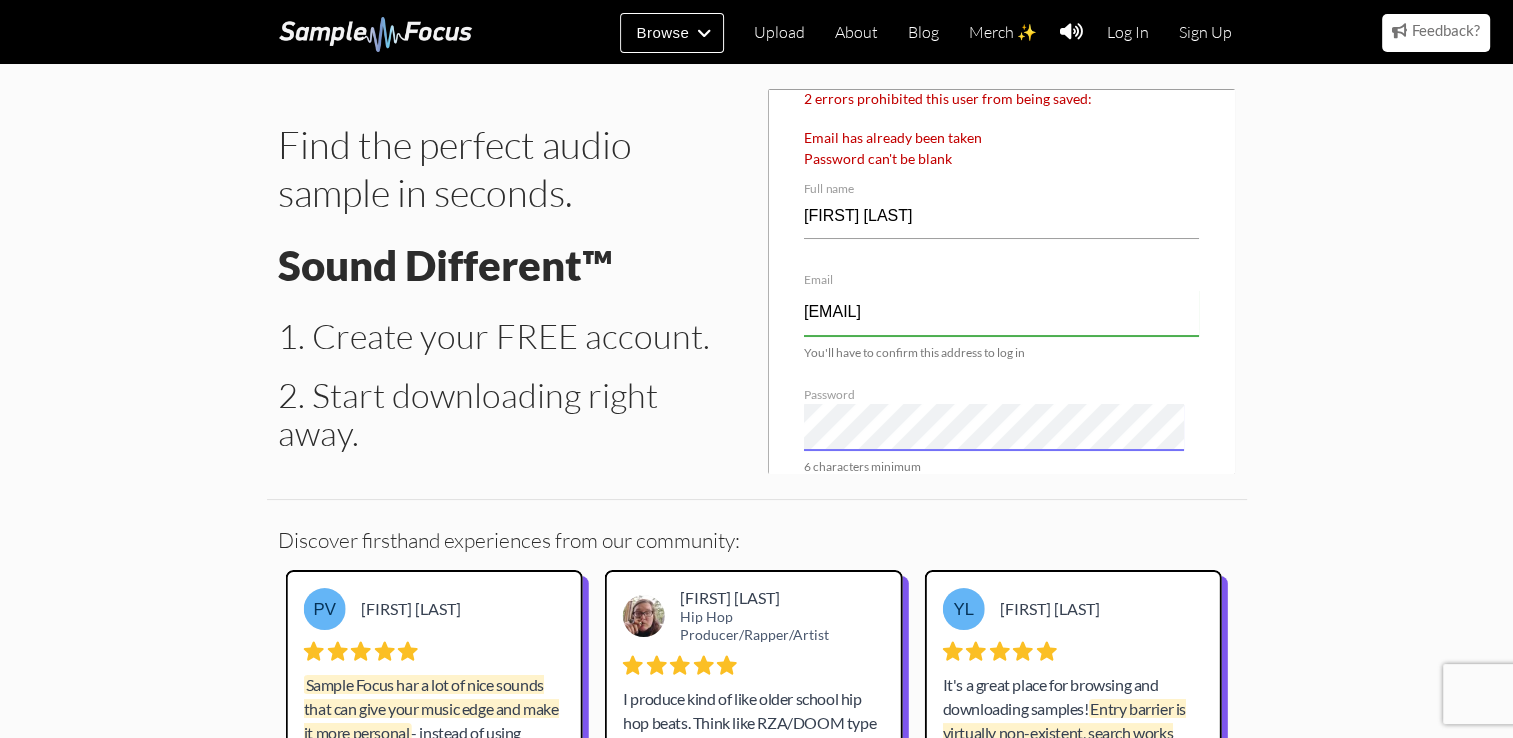 scroll, scrollTop: 188, scrollLeft: 0, axis: vertical 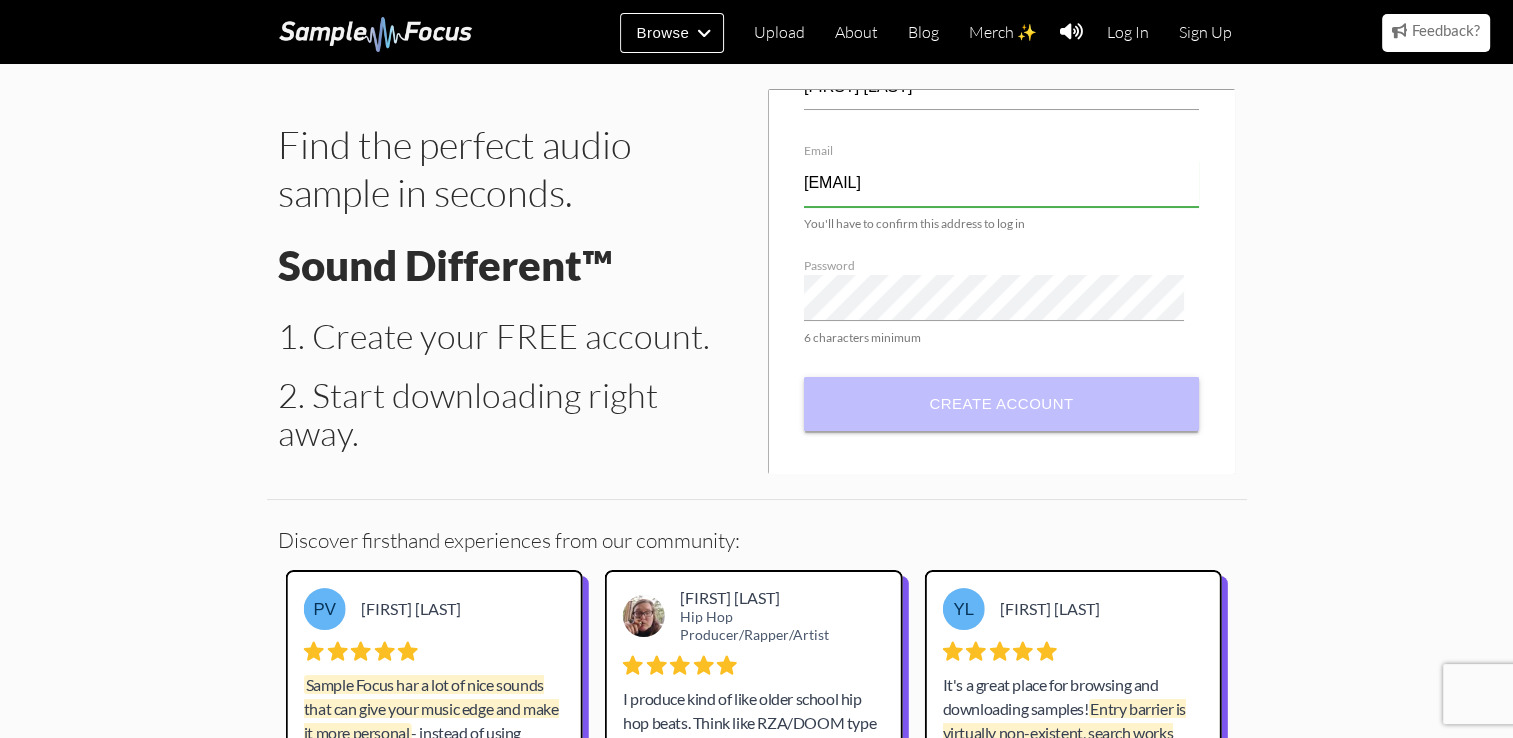 click on "Create account" at bounding box center (1001, 404) 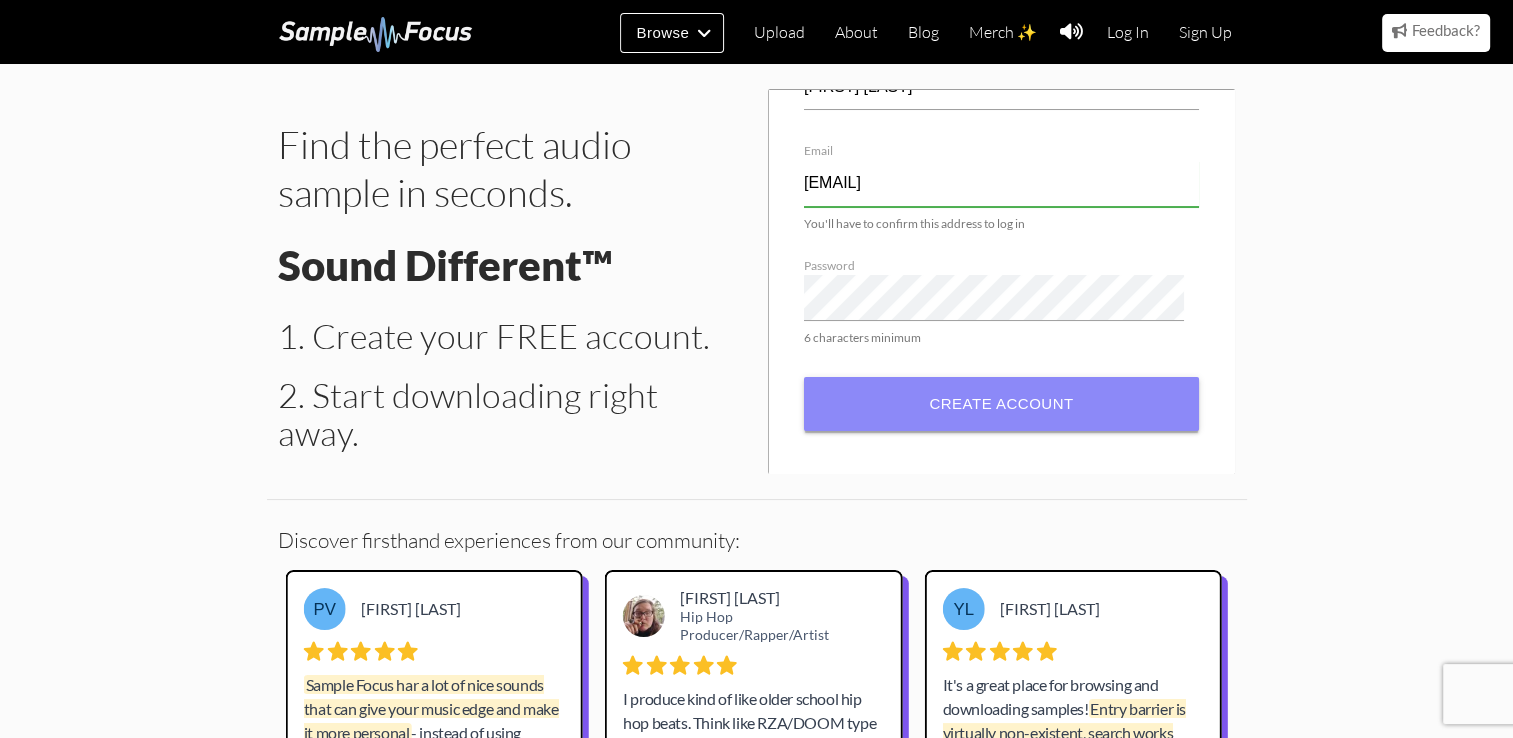 click on "Create account" at bounding box center [1001, 404] 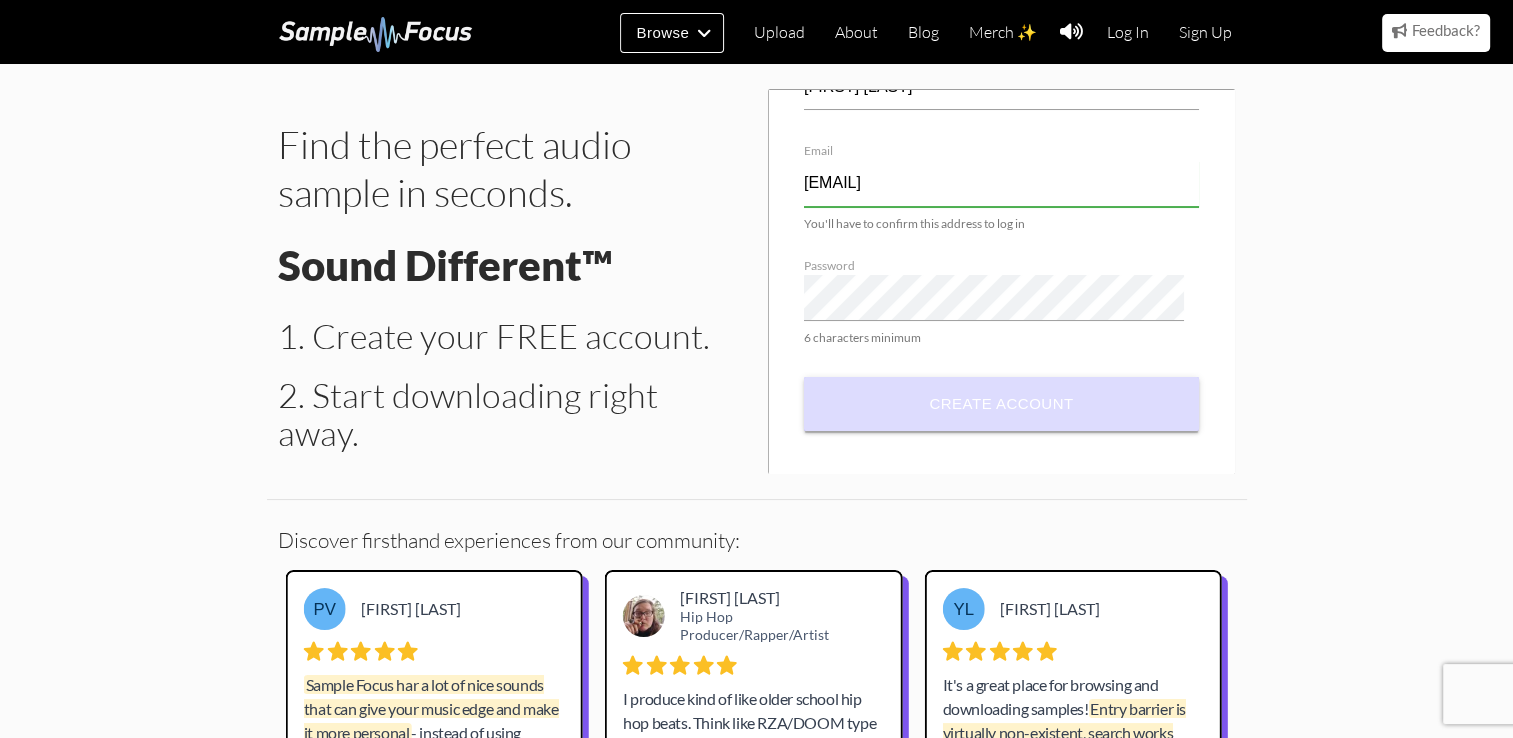 click on "Create account" at bounding box center (1001, 404) 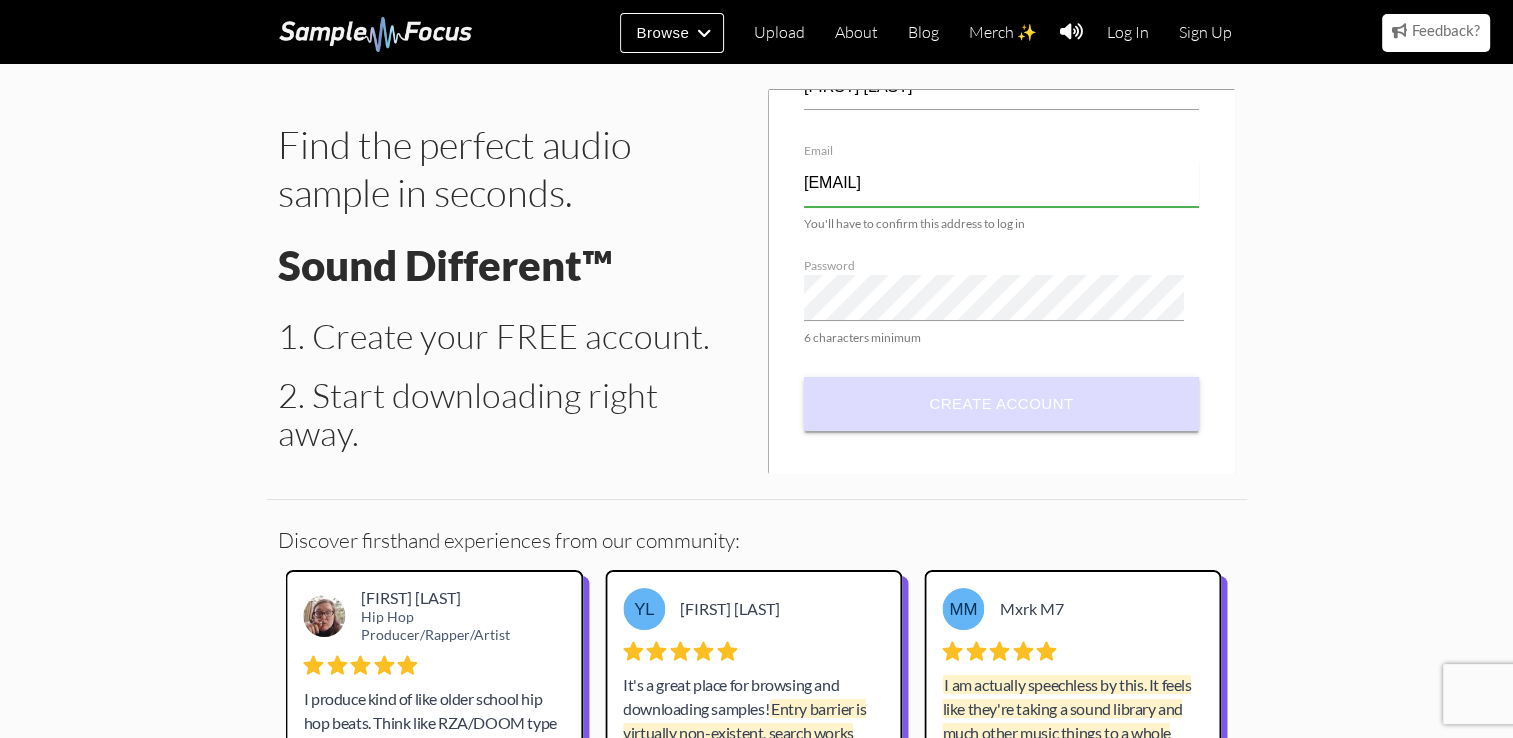 click on "Create account" at bounding box center (1001, 404) 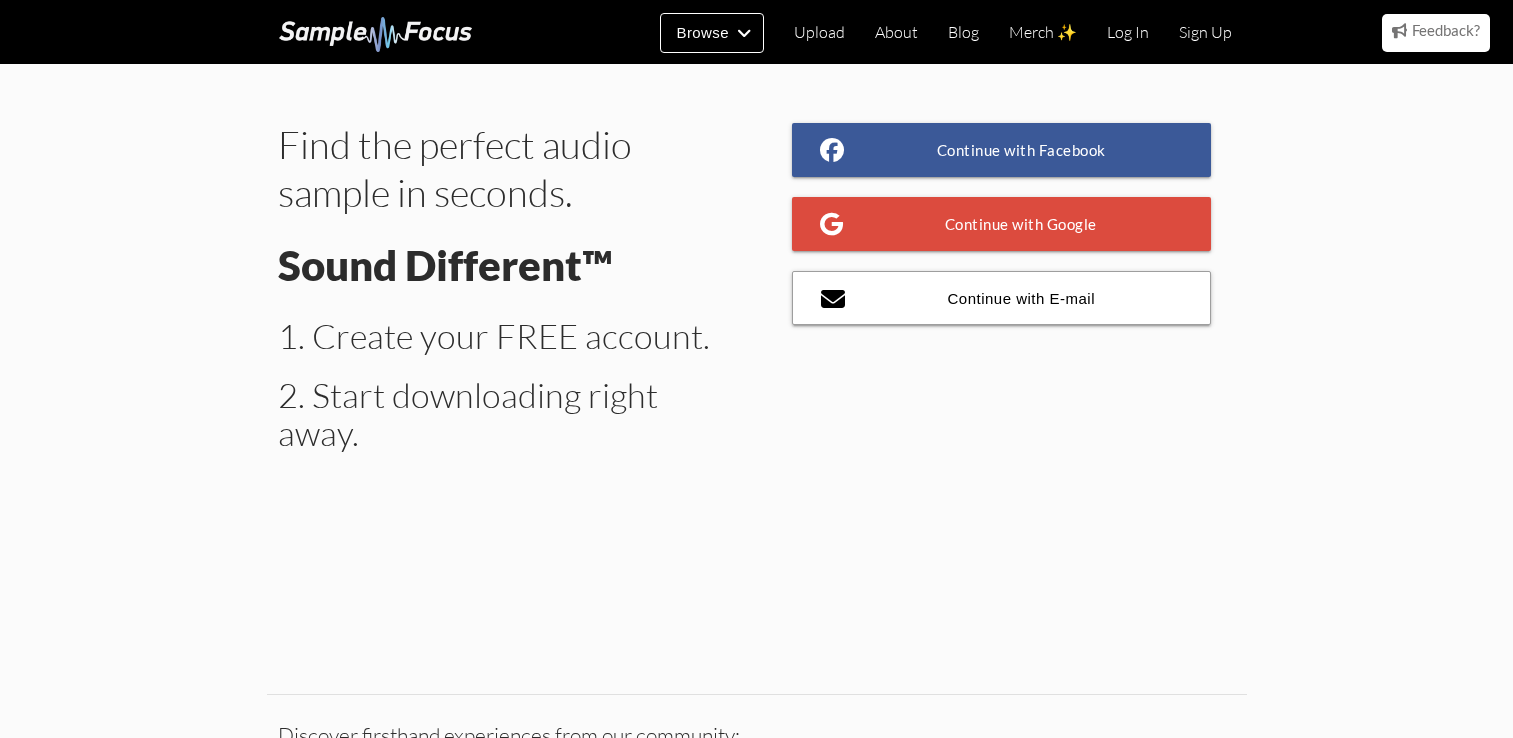 scroll, scrollTop: 0, scrollLeft: 0, axis: both 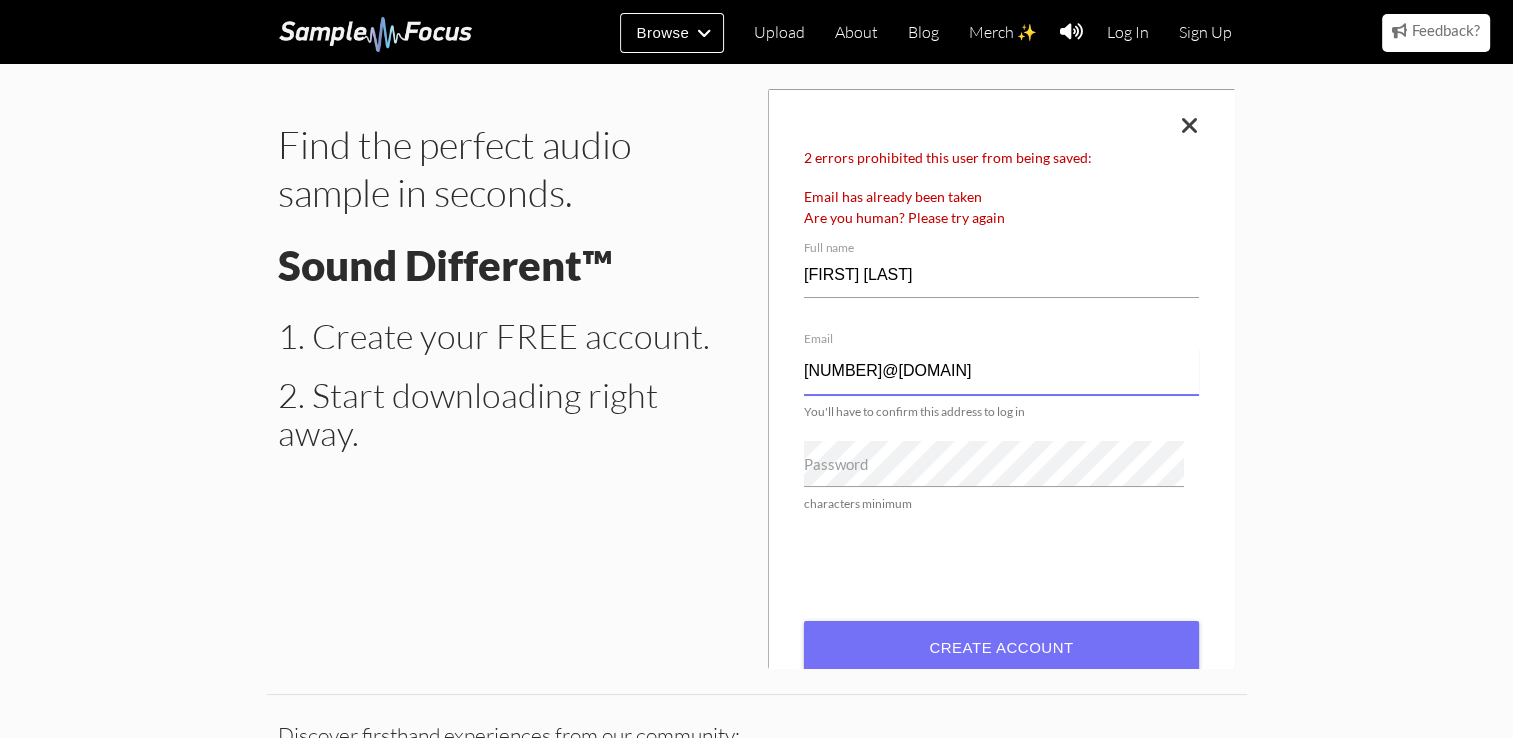 click on "[NUMBER]@[DOMAIN]" at bounding box center [1001, 372] 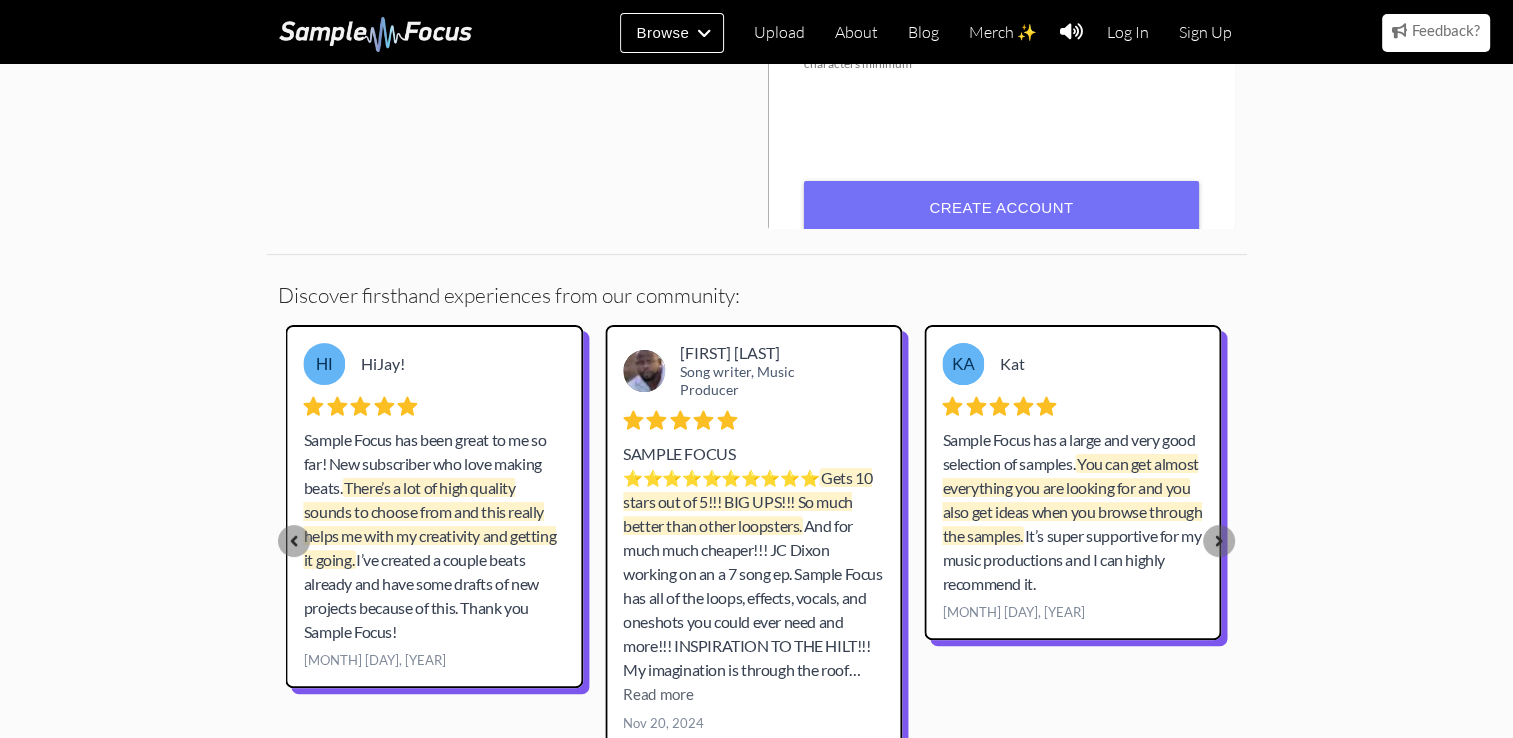 scroll, scrollTop: 447, scrollLeft: 0, axis: vertical 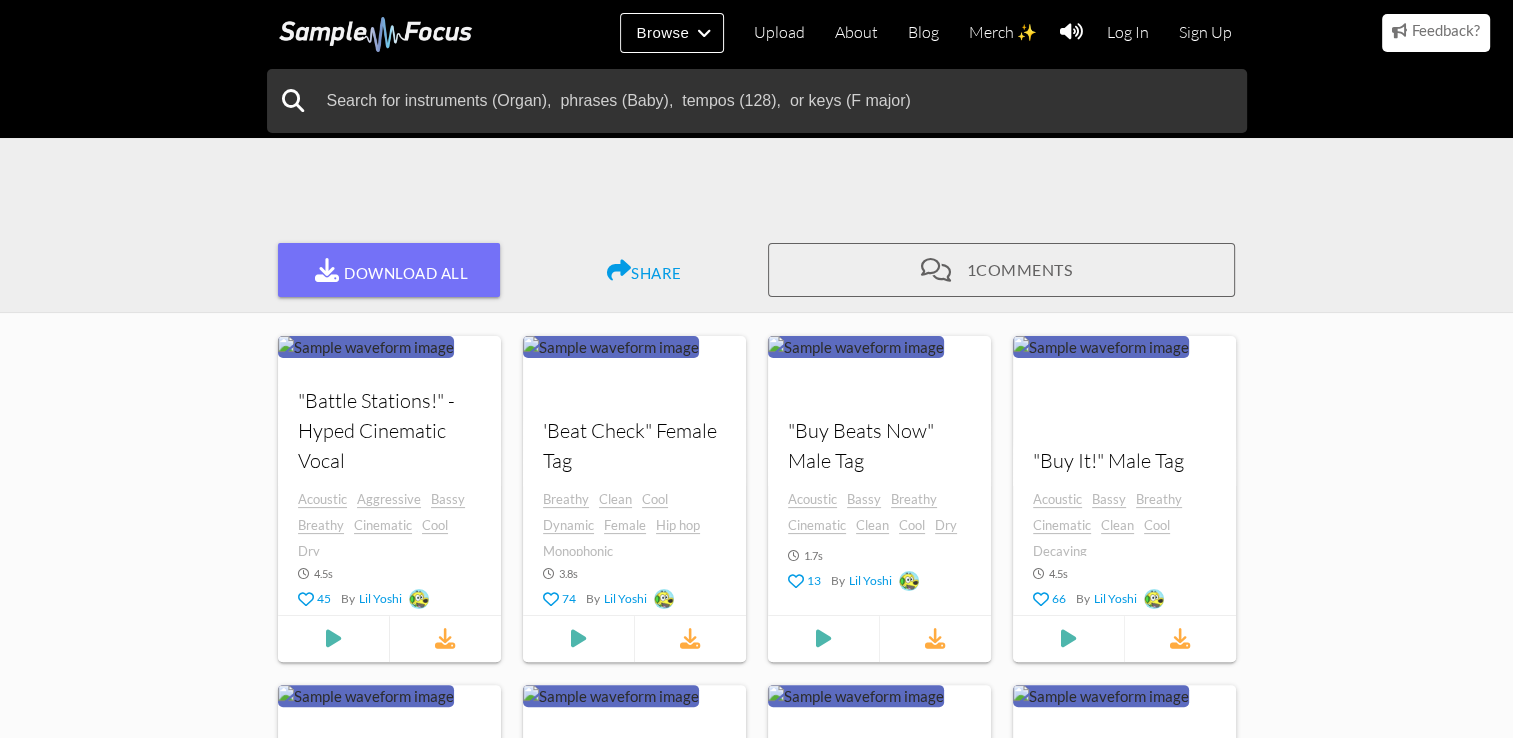 click on "Vocal Beat Tags
By  [ARTIST]
Vocals
Download All
Share
How would you like to share?
1  comments 1  Comments [FIRST] [LAST] [NICKNAME] [TIME] ago nothing free last forever You must  sign-in  to comment." at bounding box center [757, 75] 